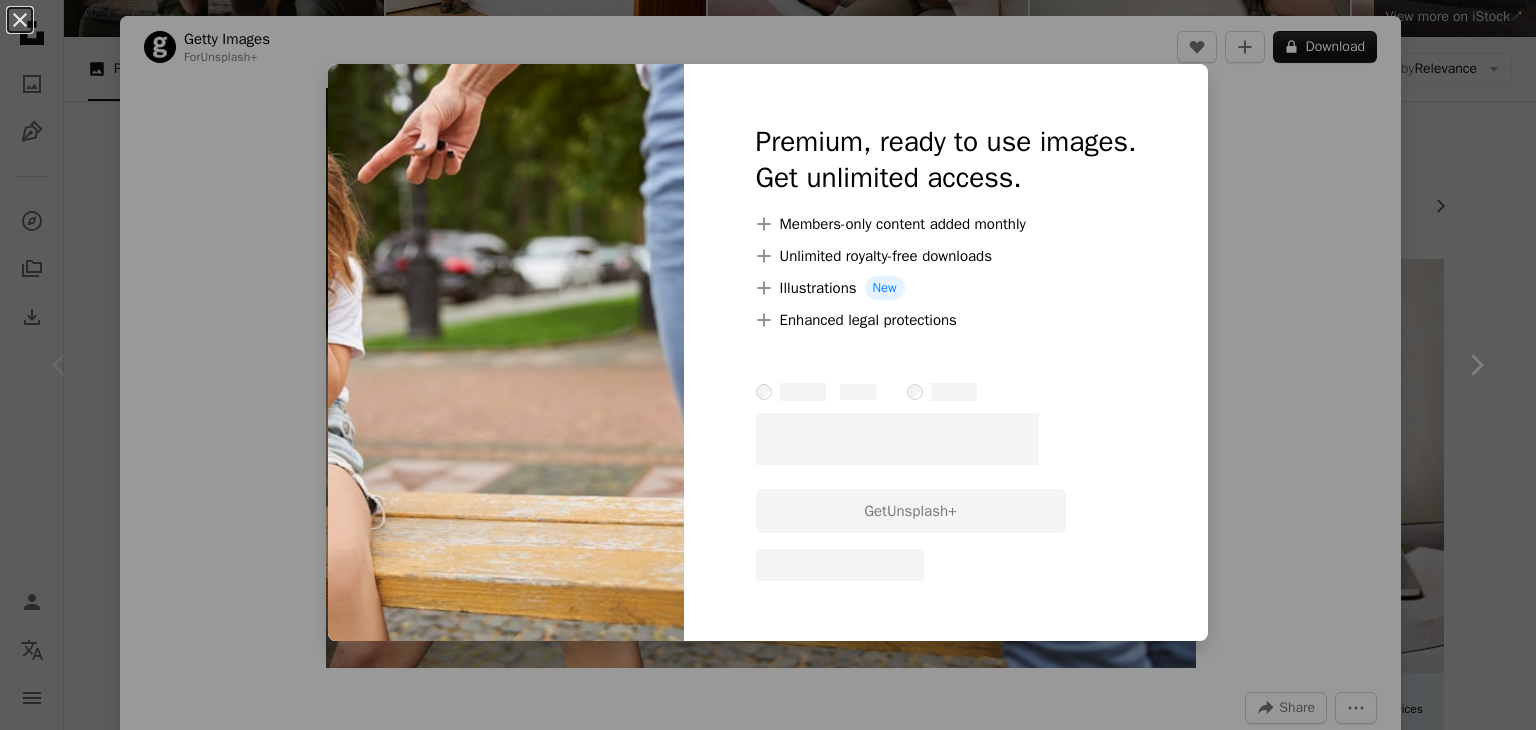 scroll, scrollTop: 240, scrollLeft: 0, axis: vertical 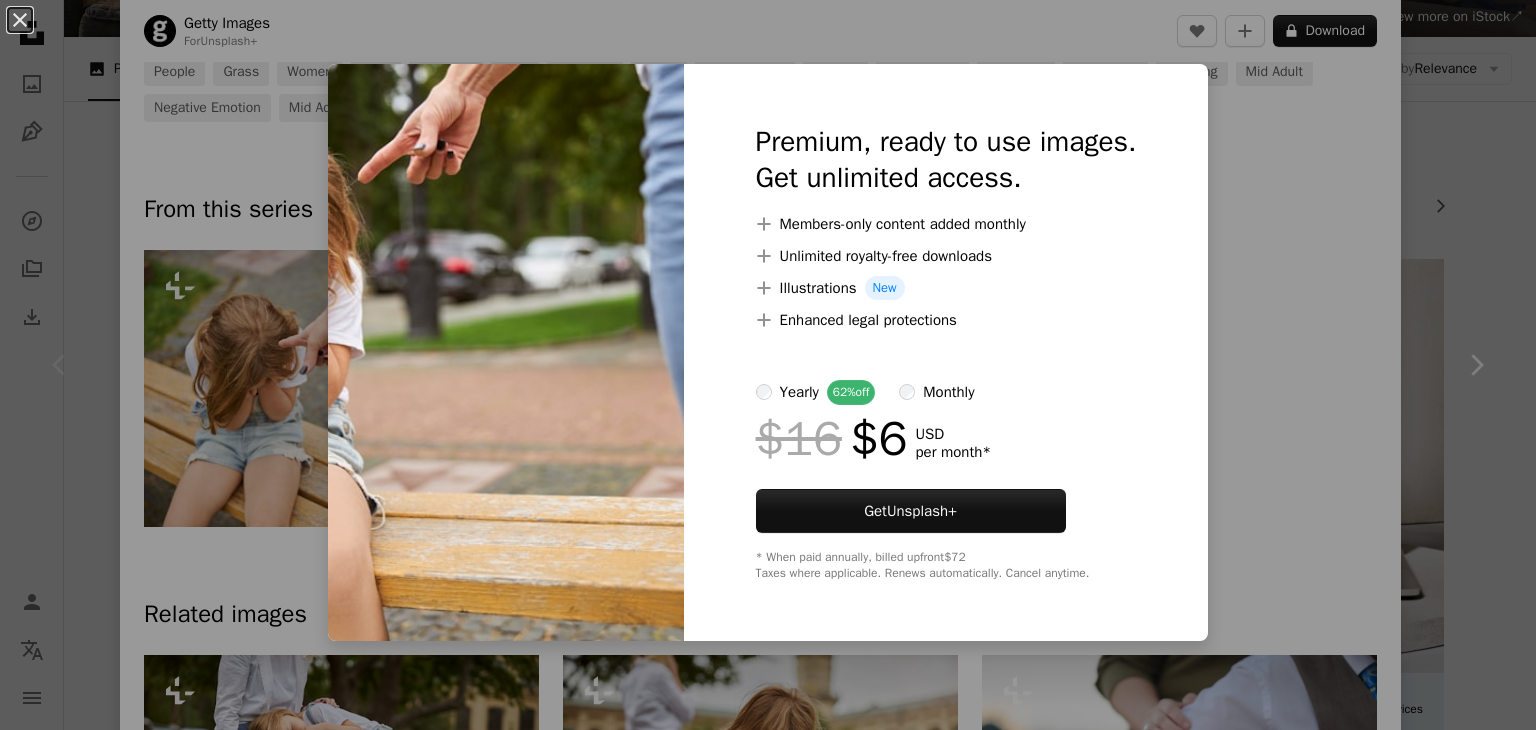 click on "An X shape Premium, ready to use images. Get unlimited access. A plus sign Members-only content added monthly A plus sign Unlimited royalty-free downloads A plus sign Illustrations  New A plus sign Enhanced legal protections yearly 62%  off monthly $16   $6 USD per month * Get  Unsplash+ * When paid annually, billed upfront  $72 Taxes where applicable. Renews automatically. Cancel anytime." at bounding box center [768, 365] 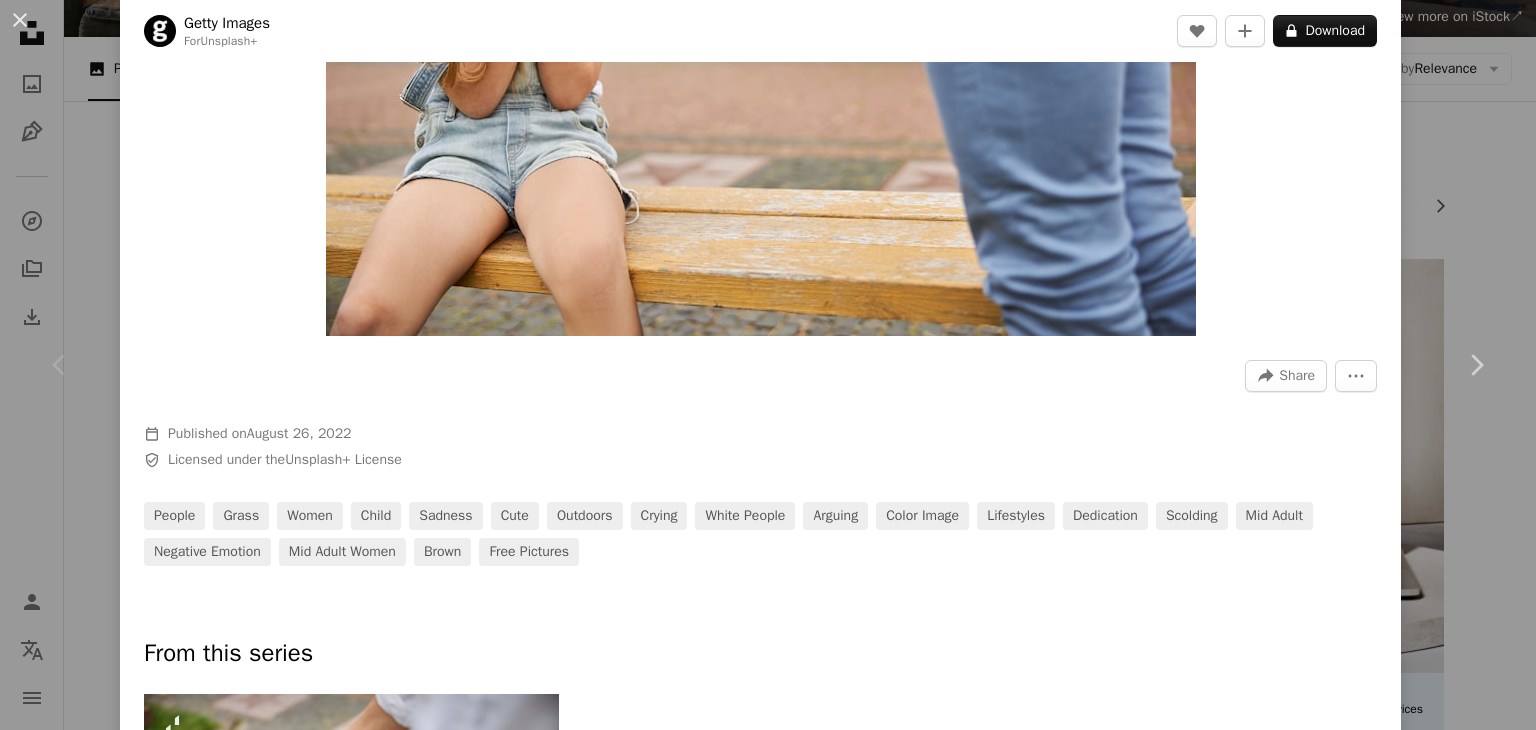 scroll, scrollTop: 324, scrollLeft: 0, axis: vertical 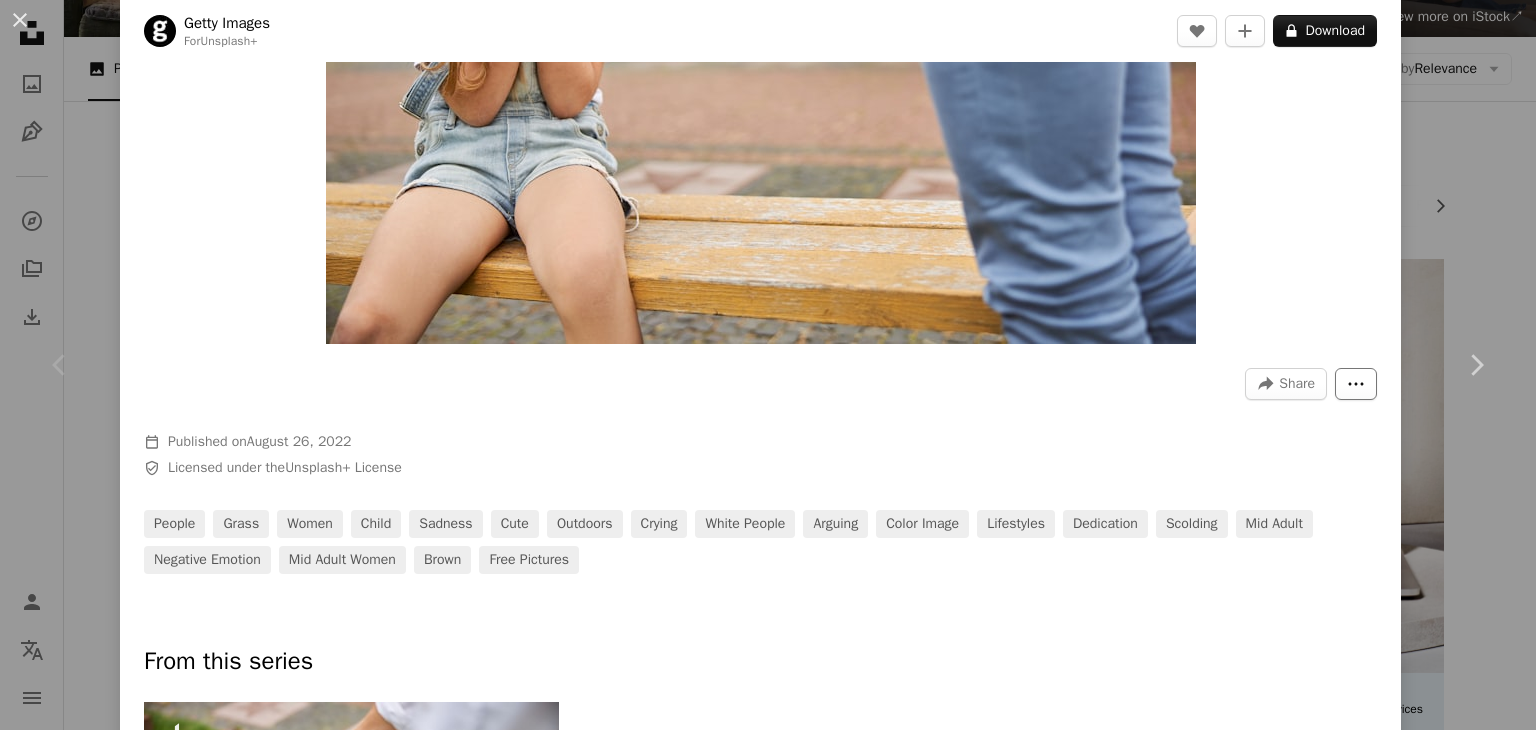 click on "More Actions" at bounding box center (1356, 384) 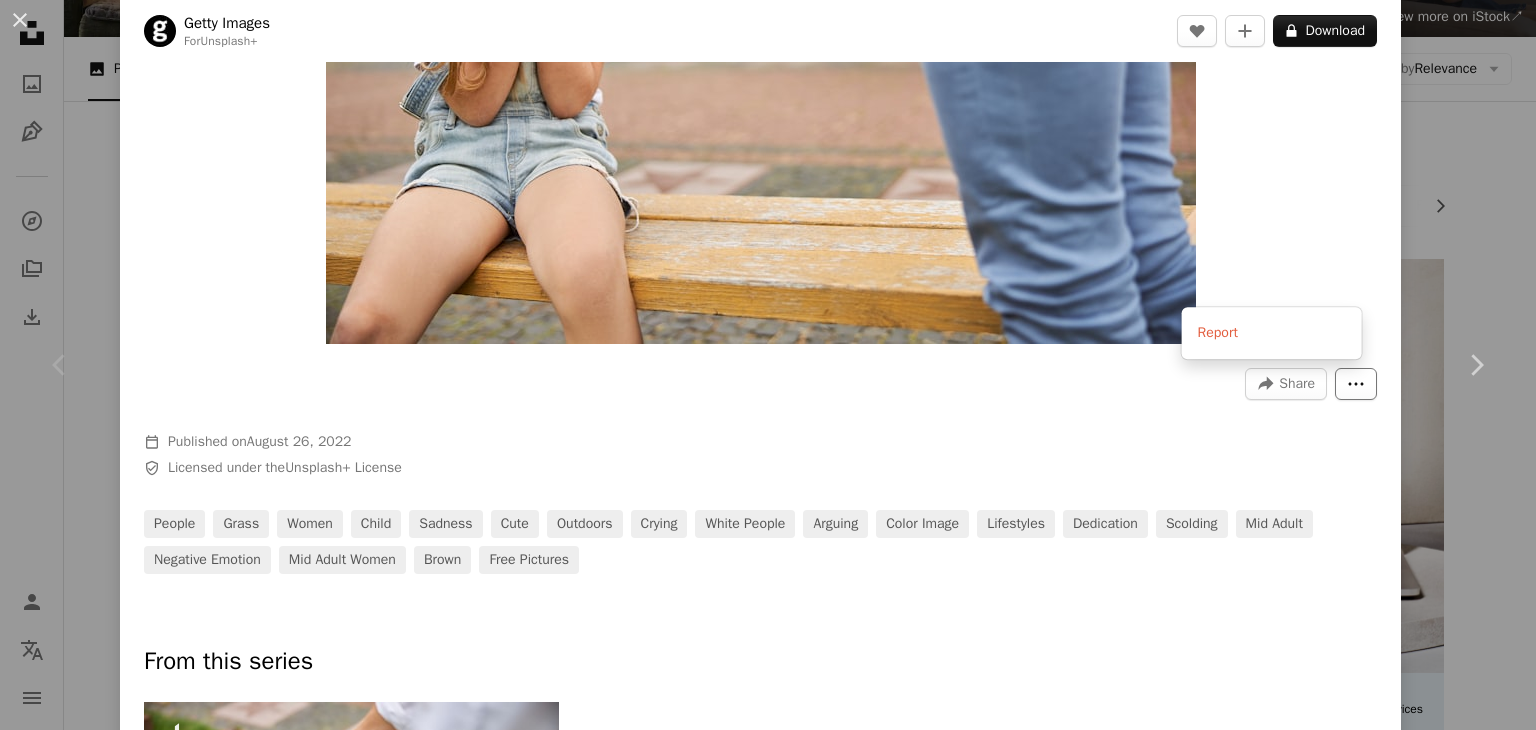 click on "More Actions" at bounding box center [1356, 384] 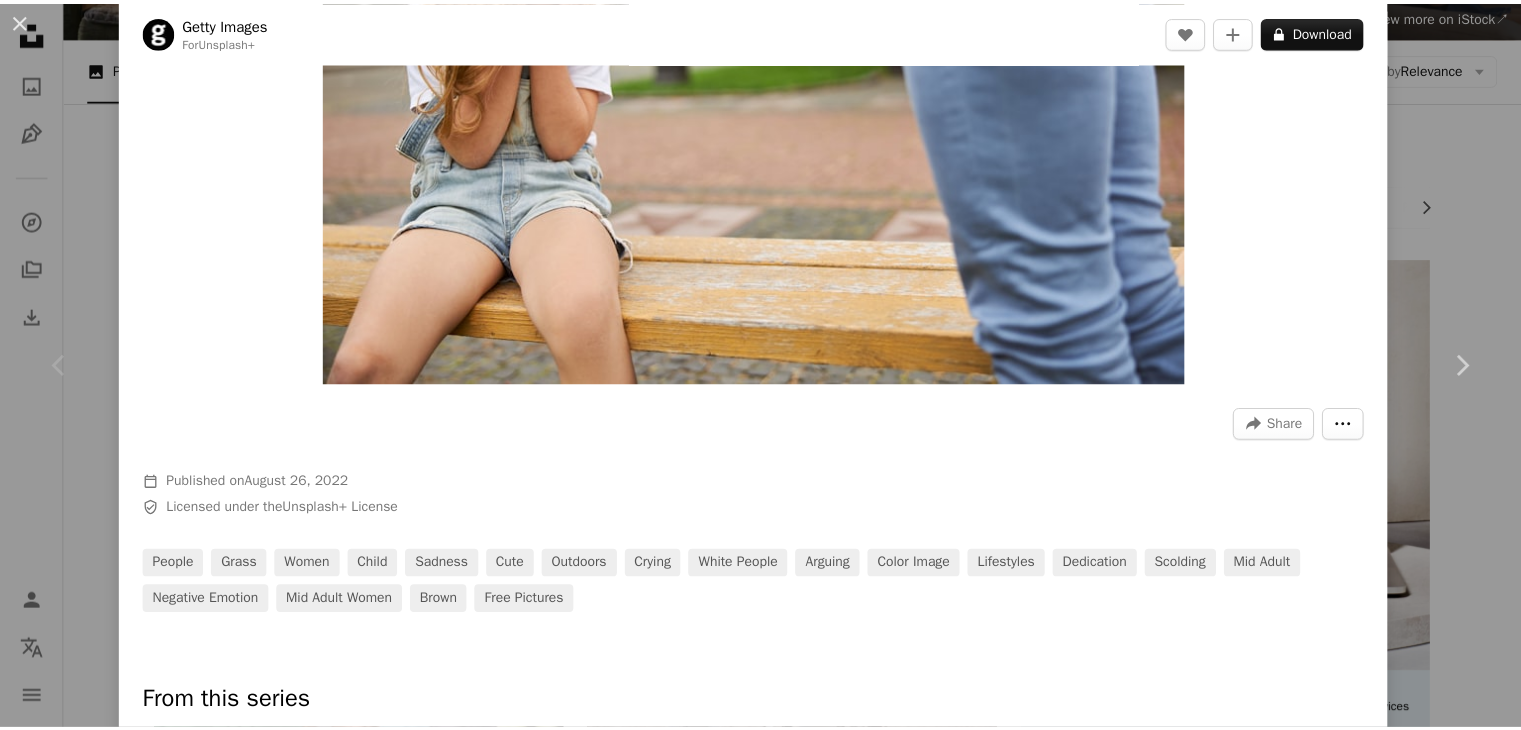 scroll, scrollTop: 0, scrollLeft: 0, axis: both 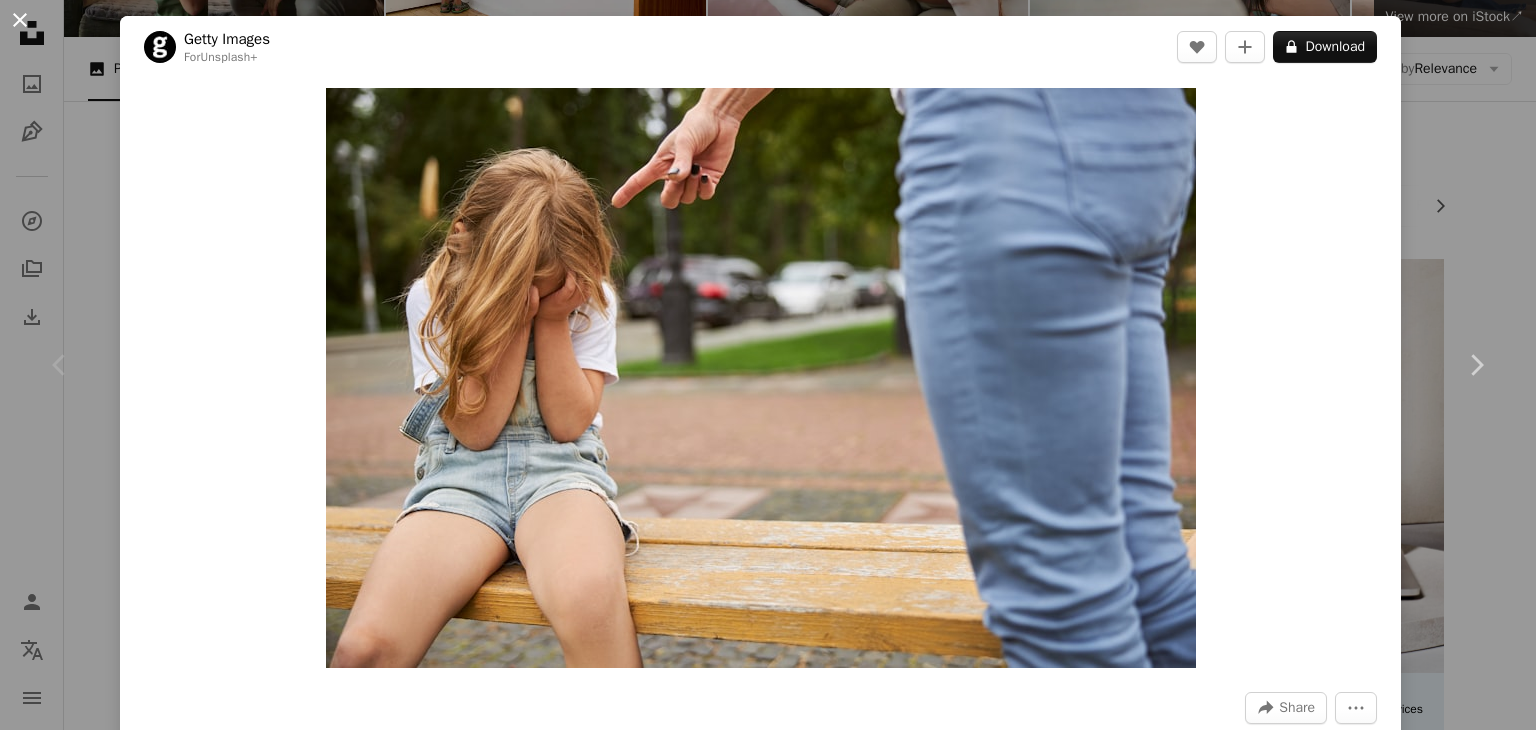 click on "An X shape" at bounding box center (20, 20) 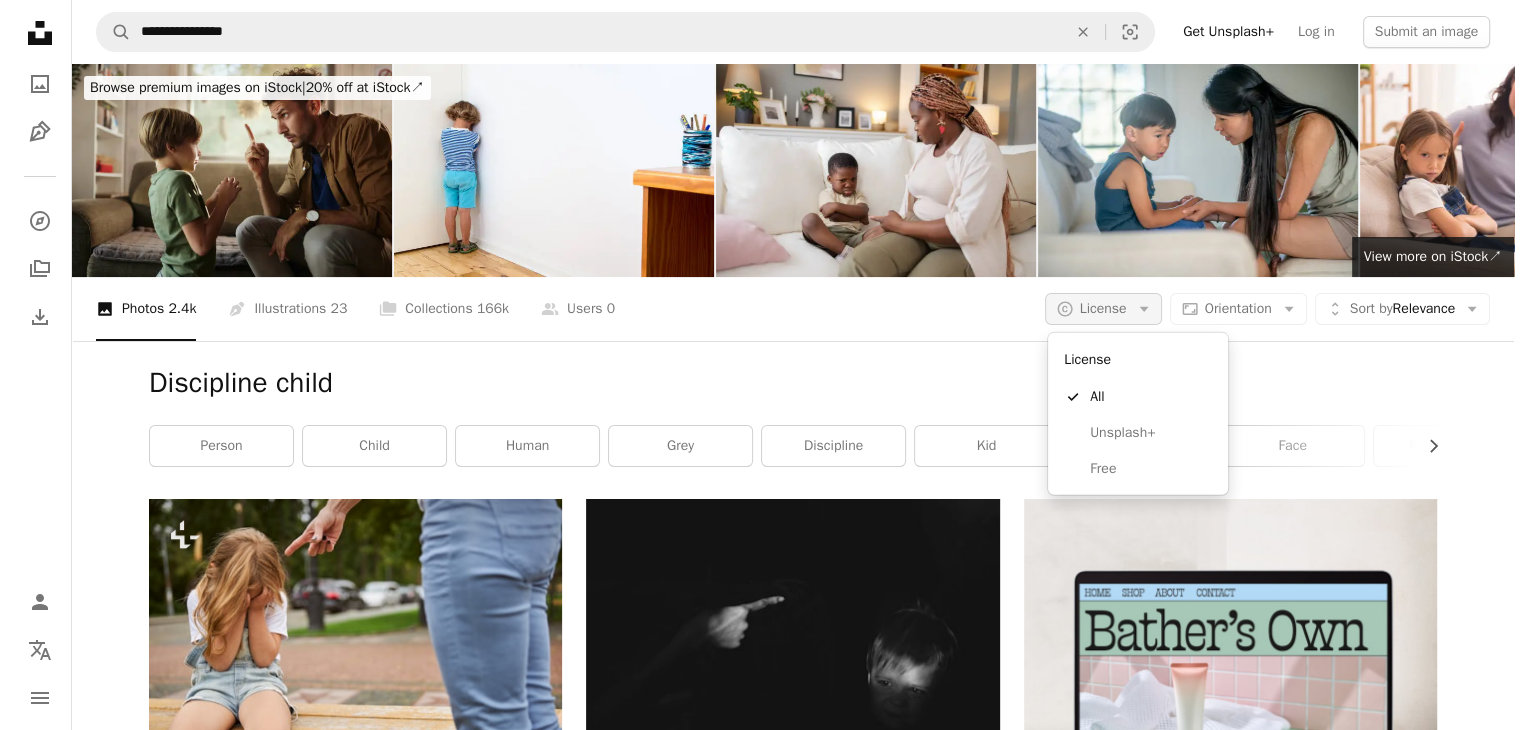 scroll, scrollTop: 0, scrollLeft: 0, axis: both 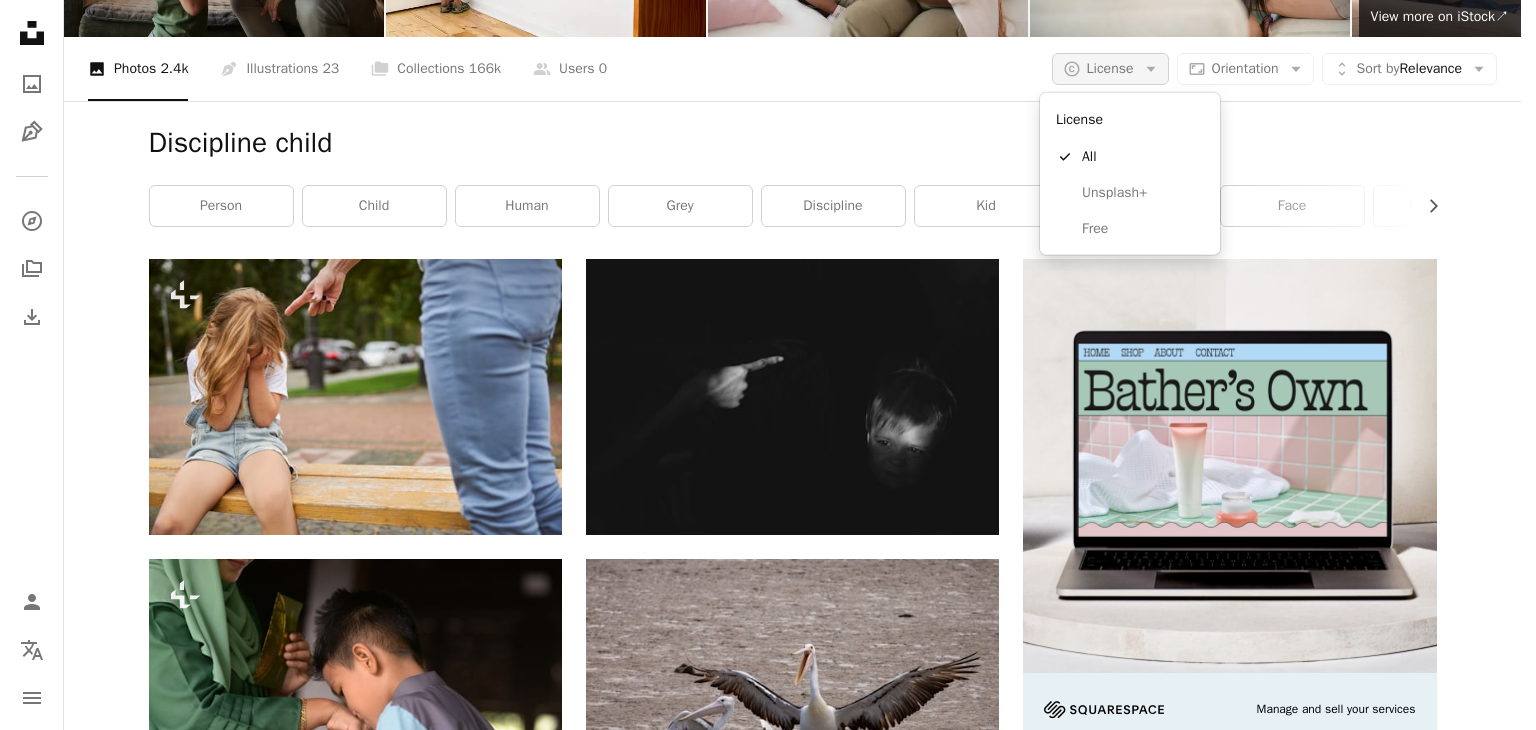 click on "Arrow down" 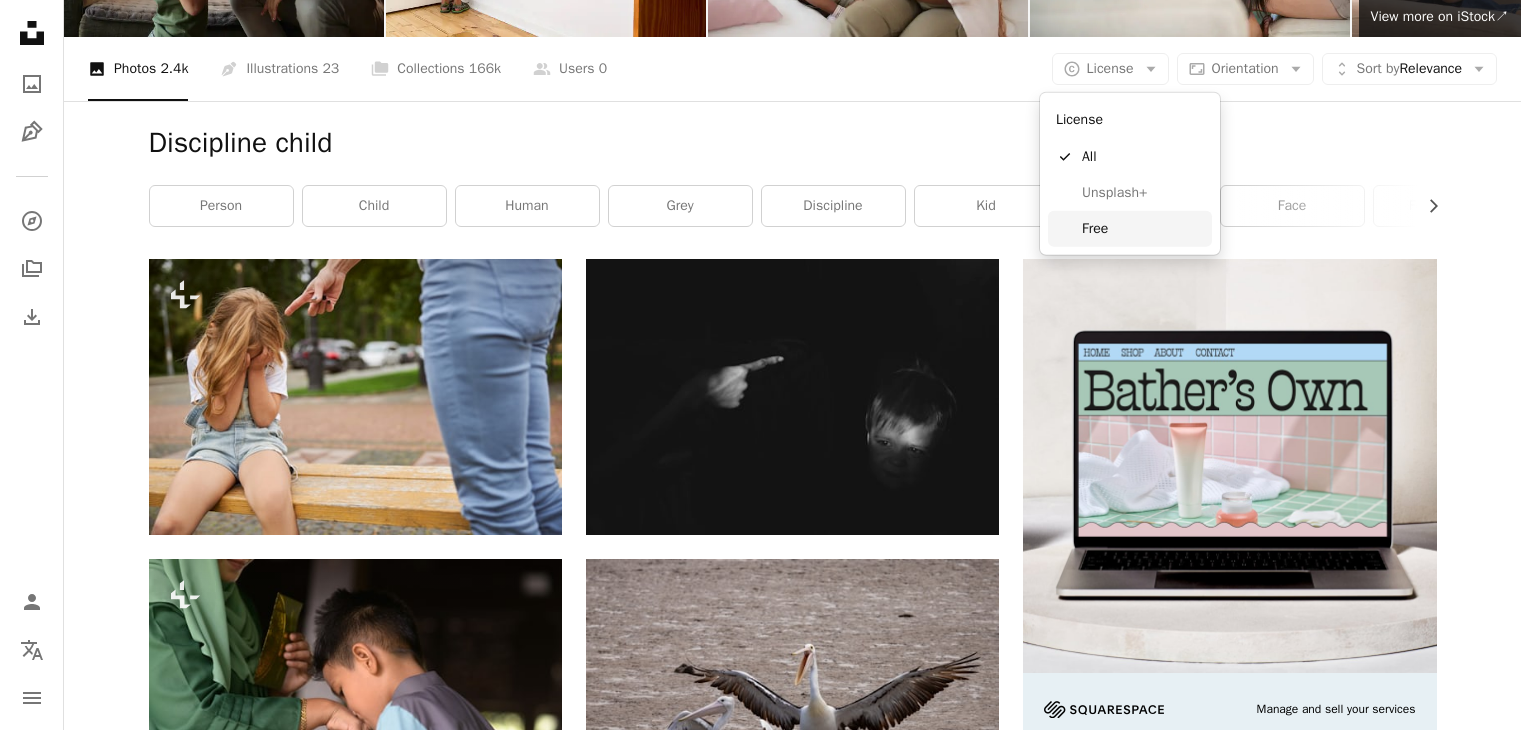 click on "Free" at bounding box center (1143, 229) 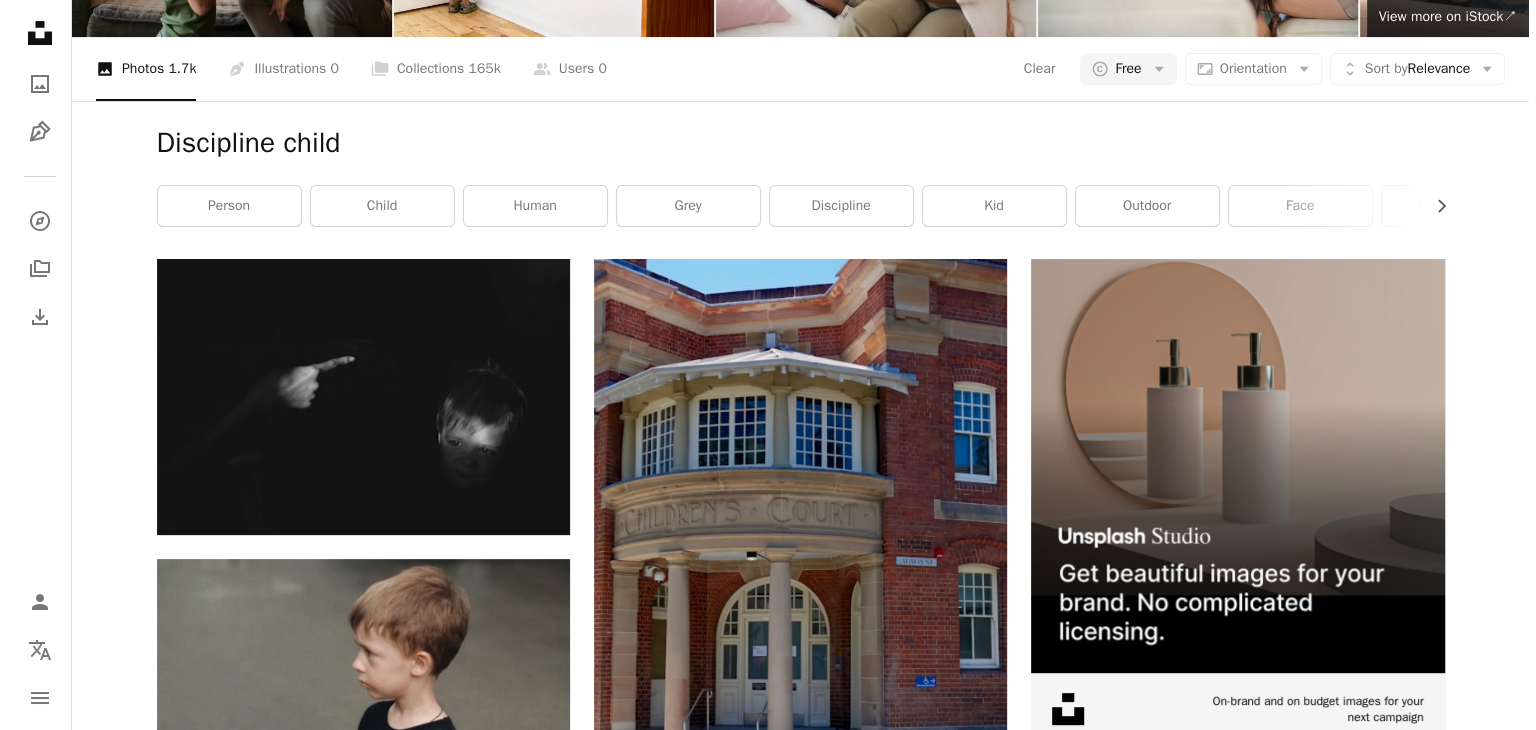 scroll, scrollTop: 308, scrollLeft: 0, axis: vertical 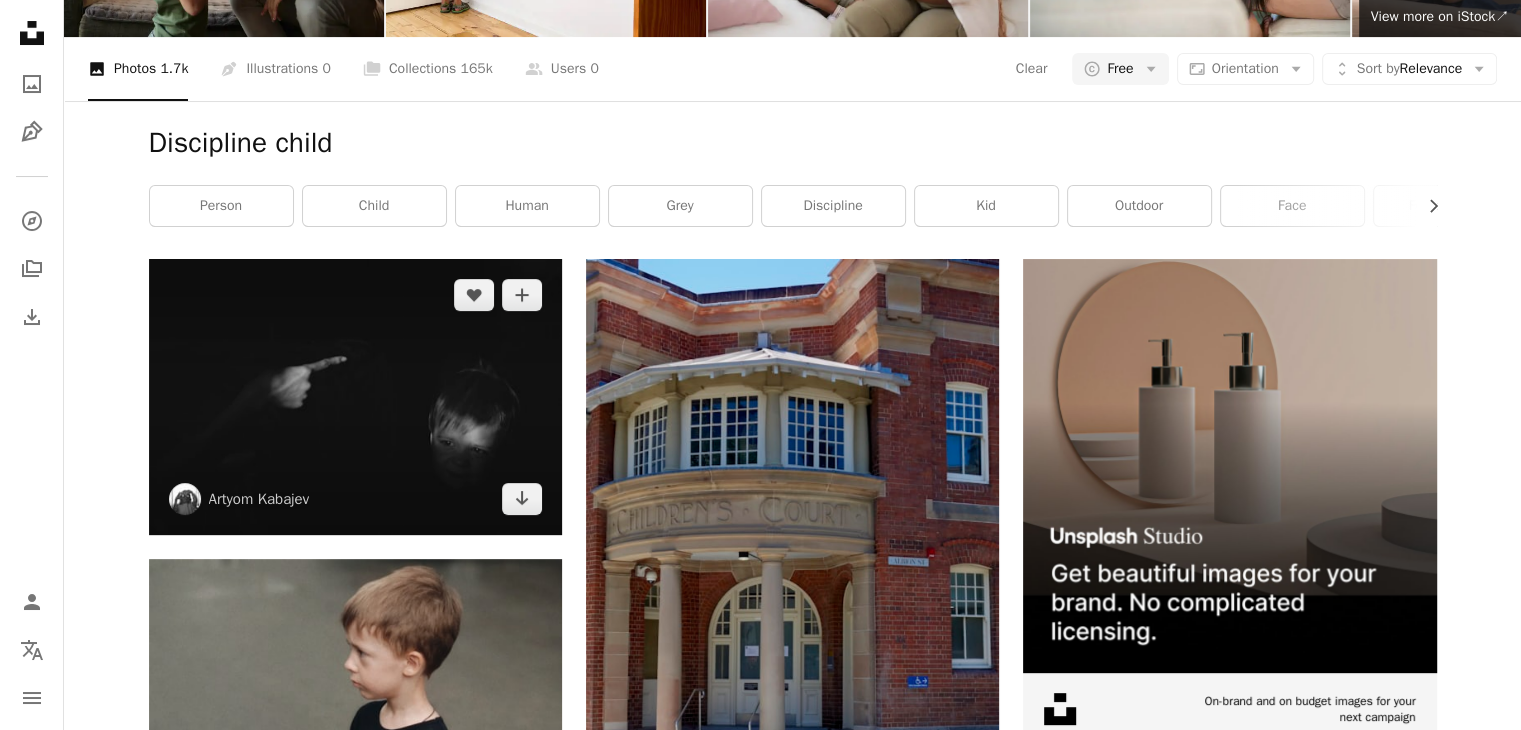 click at bounding box center (355, 396) 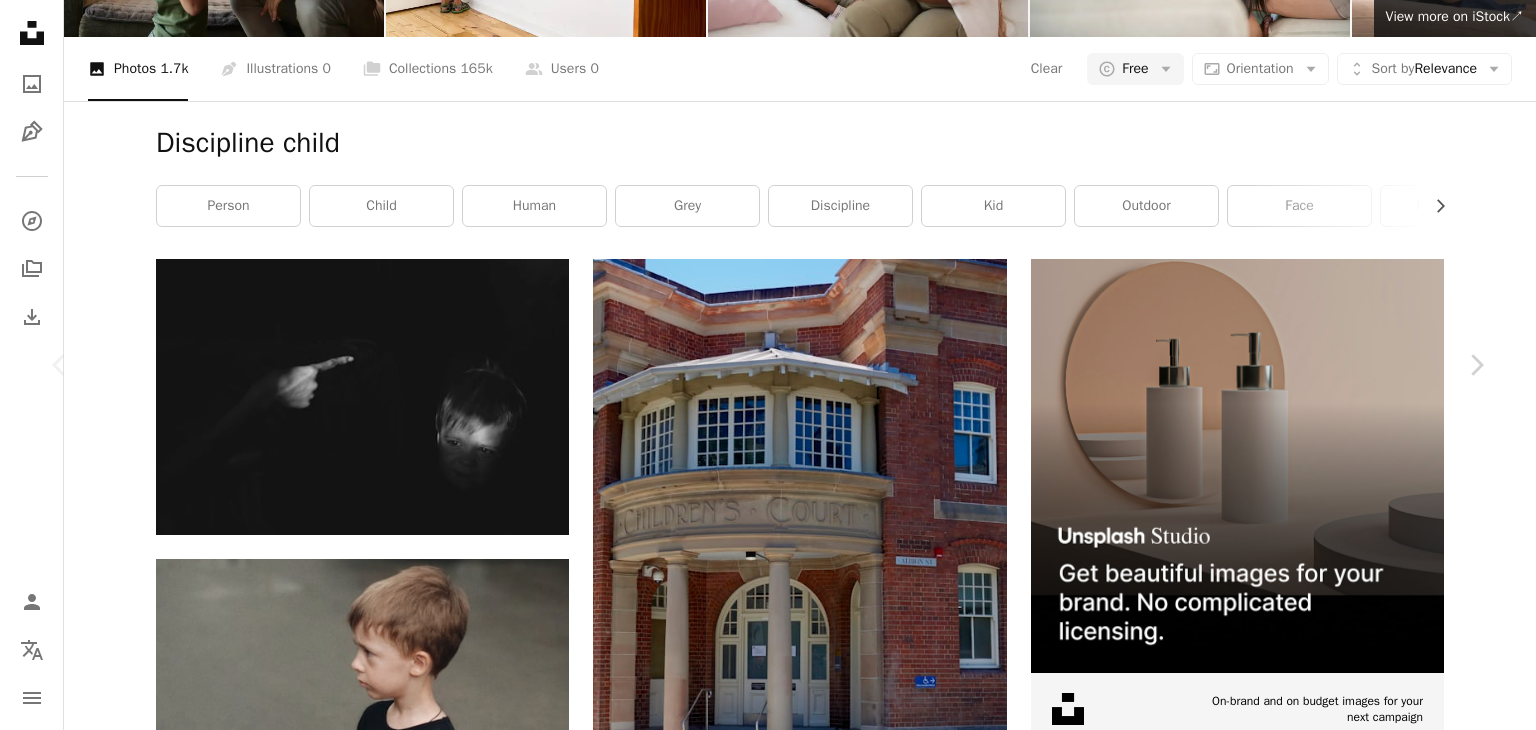 scroll, scrollTop: 519, scrollLeft: 0, axis: vertical 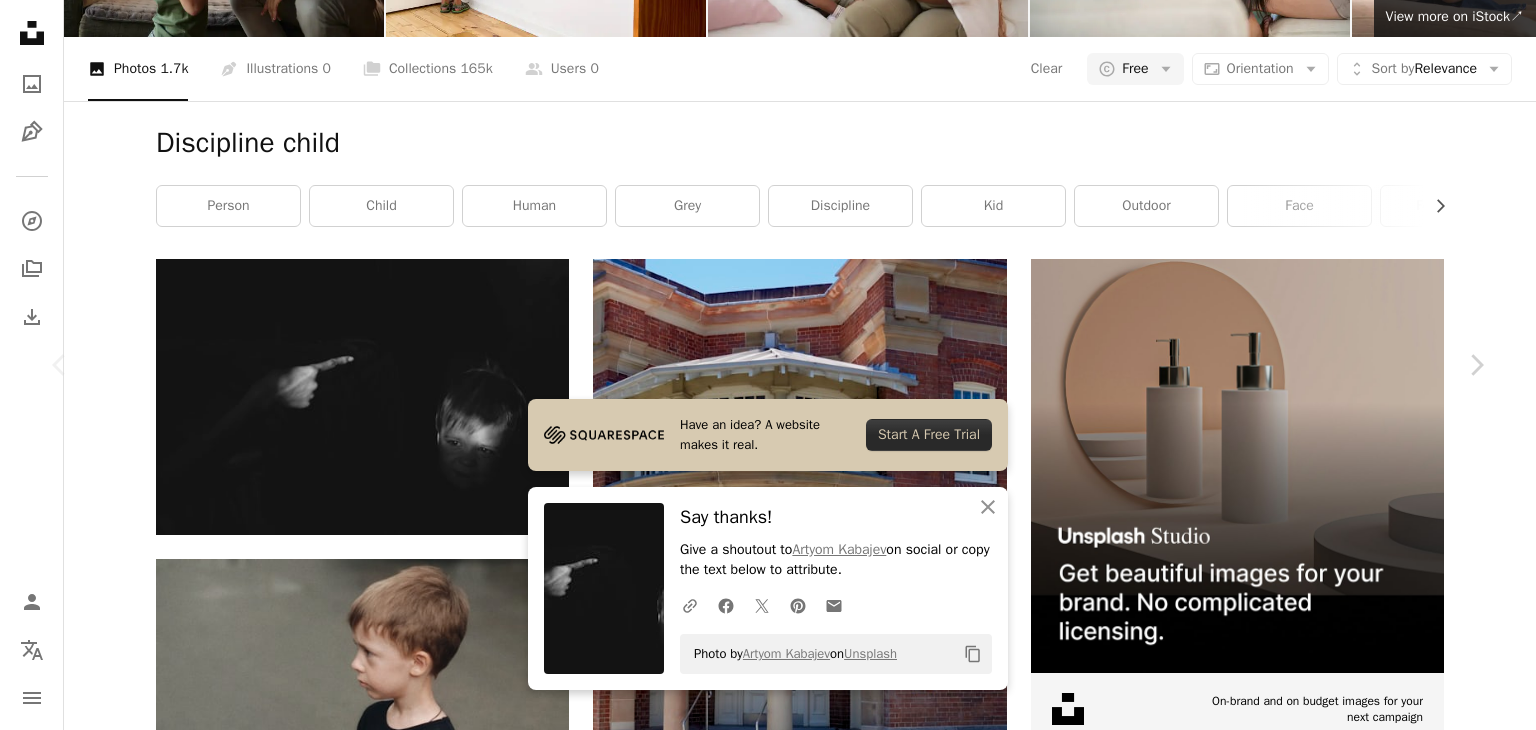 click on "Copy content" 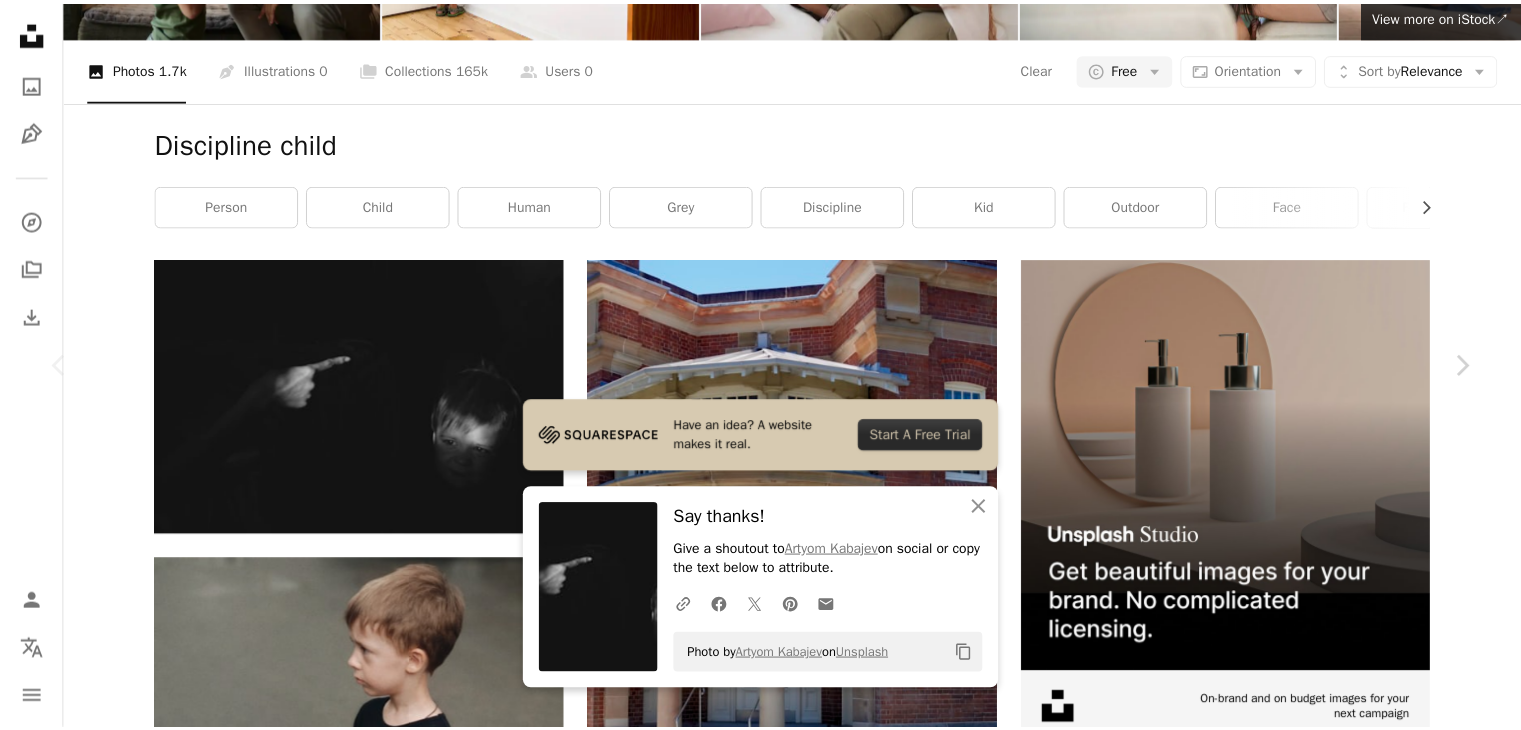 scroll, scrollTop: 0, scrollLeft: 0, axis: both 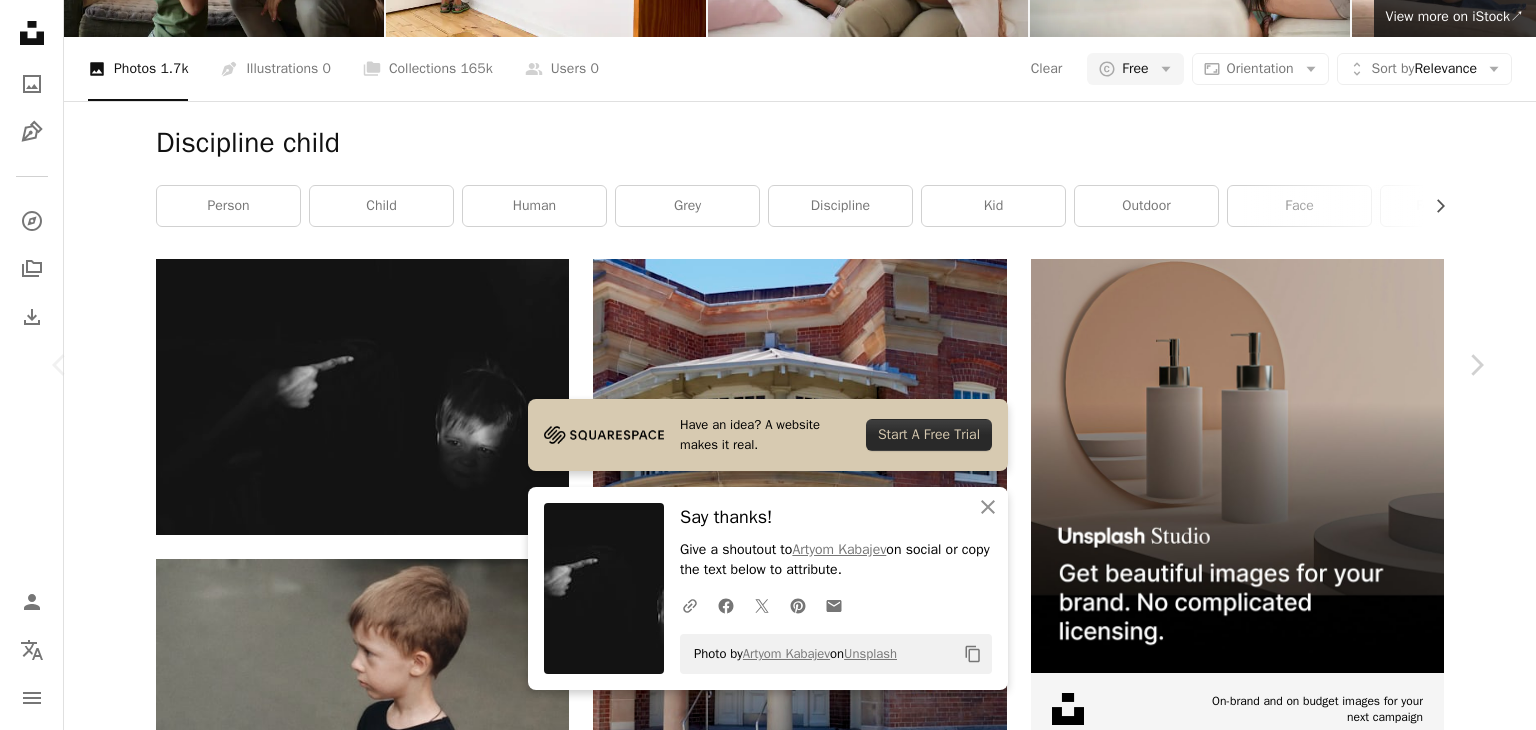 click on "An X shape" at bounding box center [20, 20] 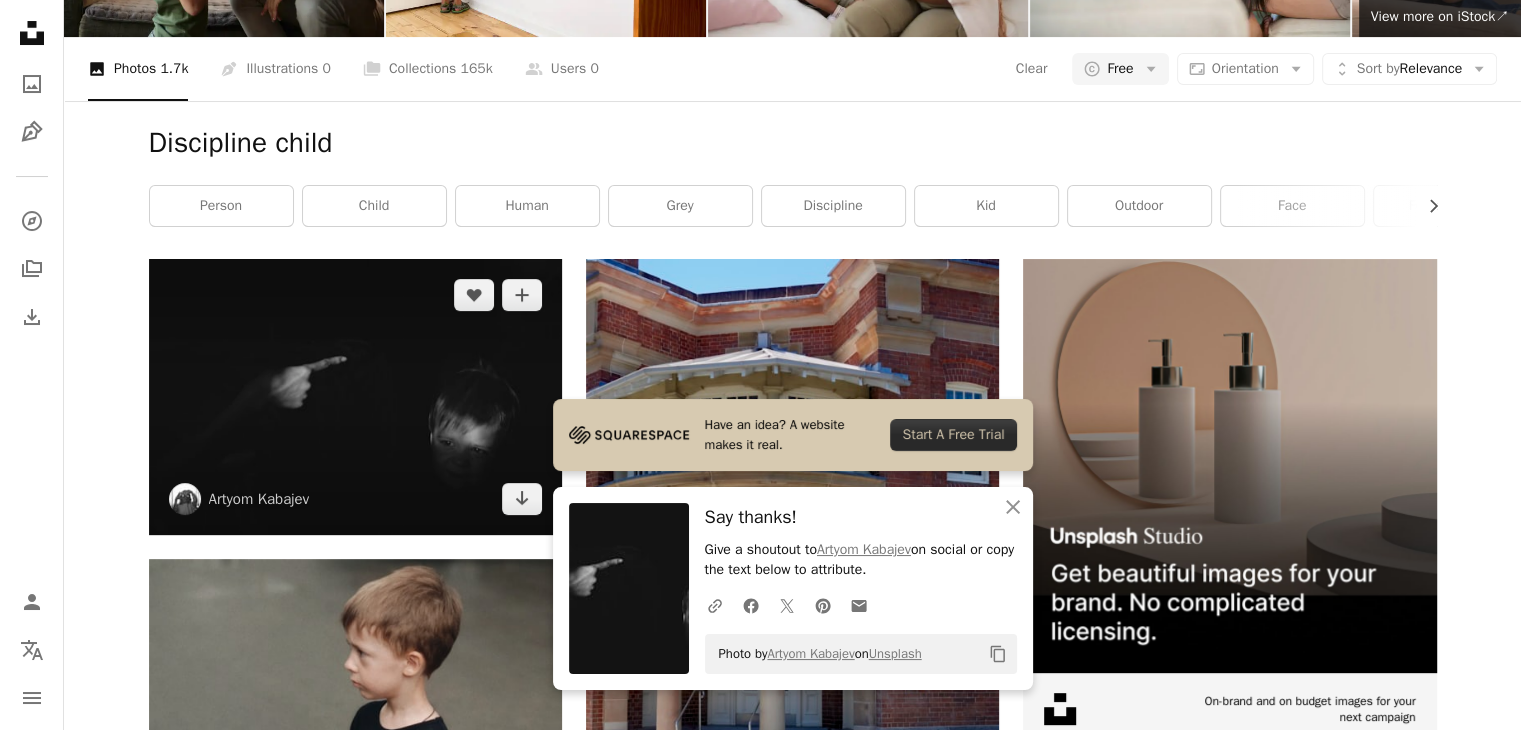 scroll, scrollTop: 0, scrollLeft: 0, axis: both 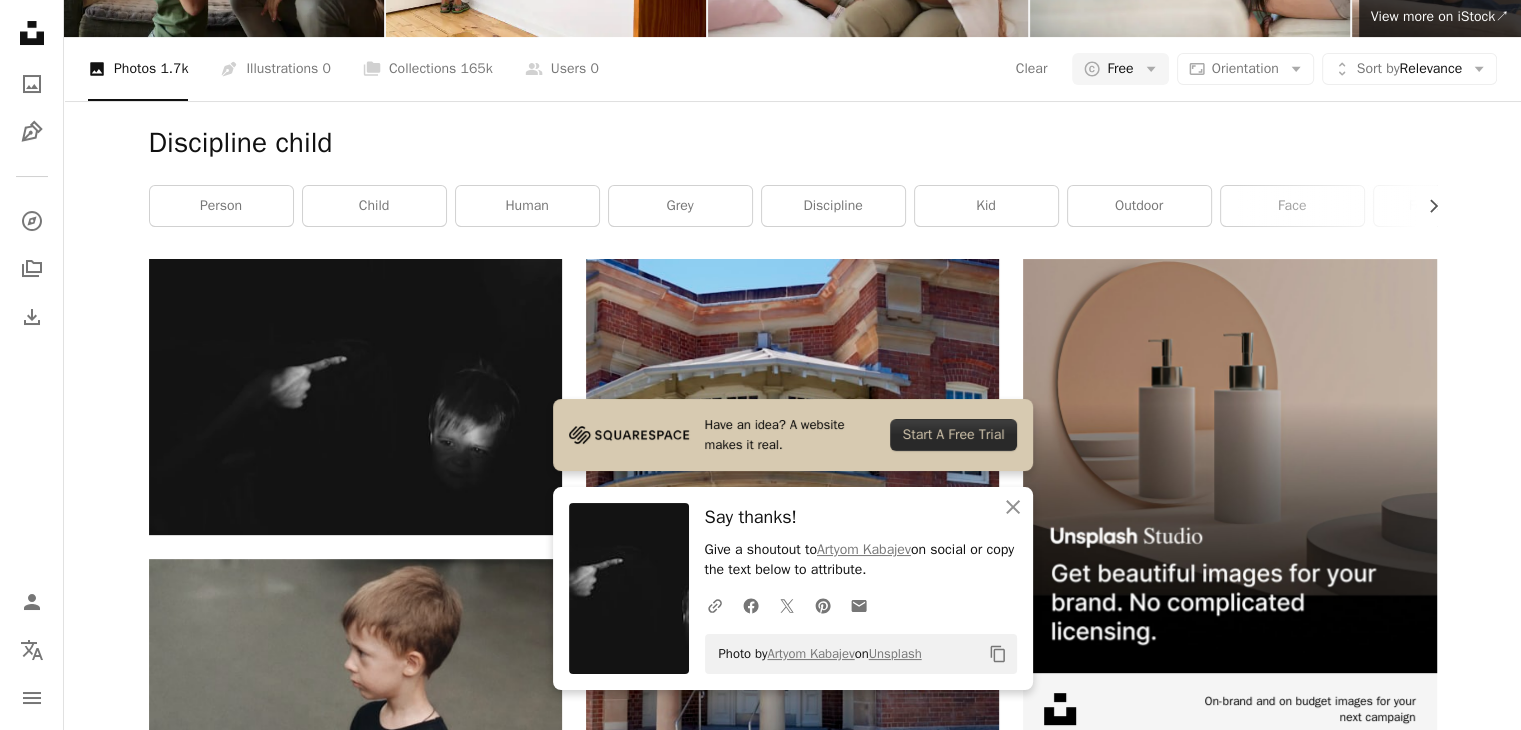 drag, startPoint x: 266, startPoint y: 28, endPoint x: 0, endPoint y: 26, distance: 266.0075 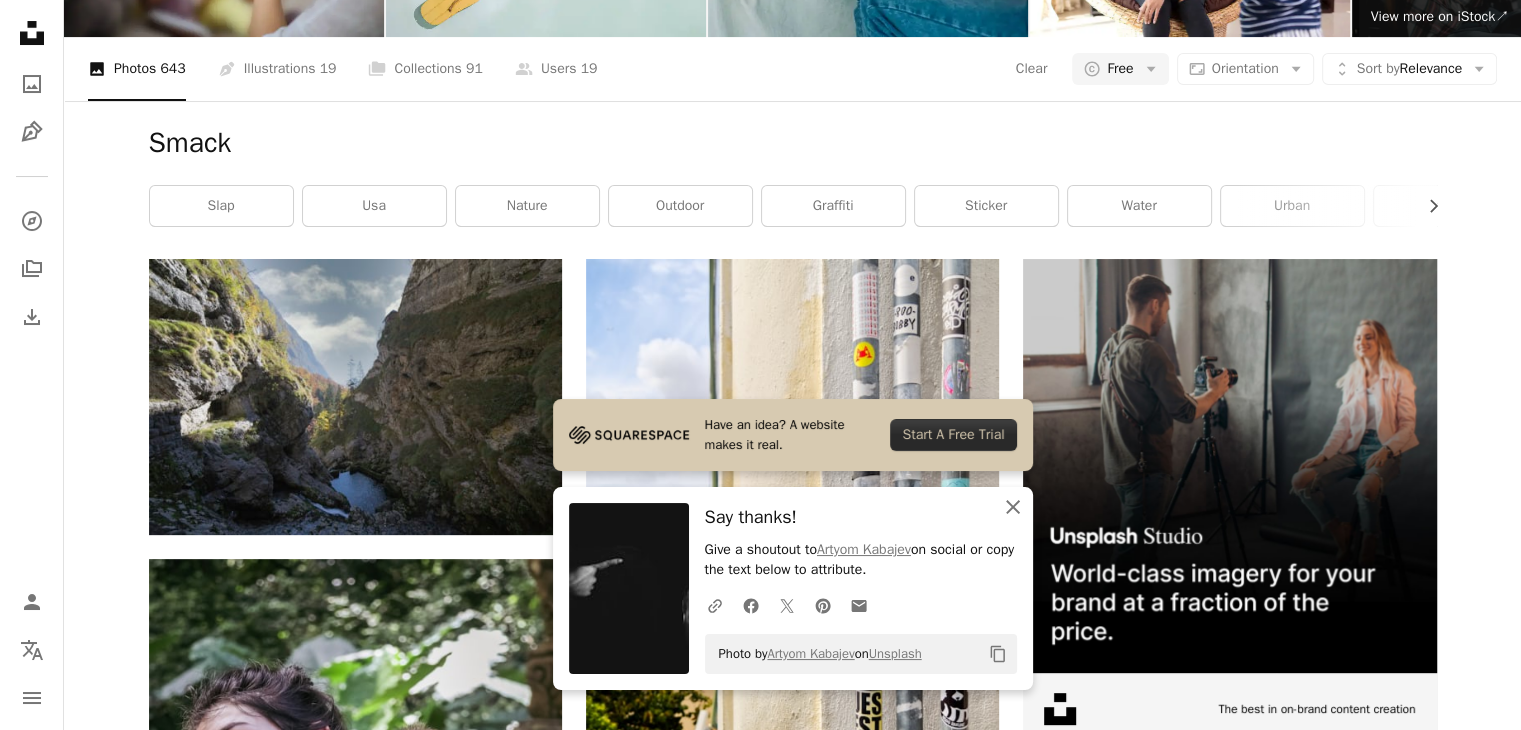 click on "An X shape" 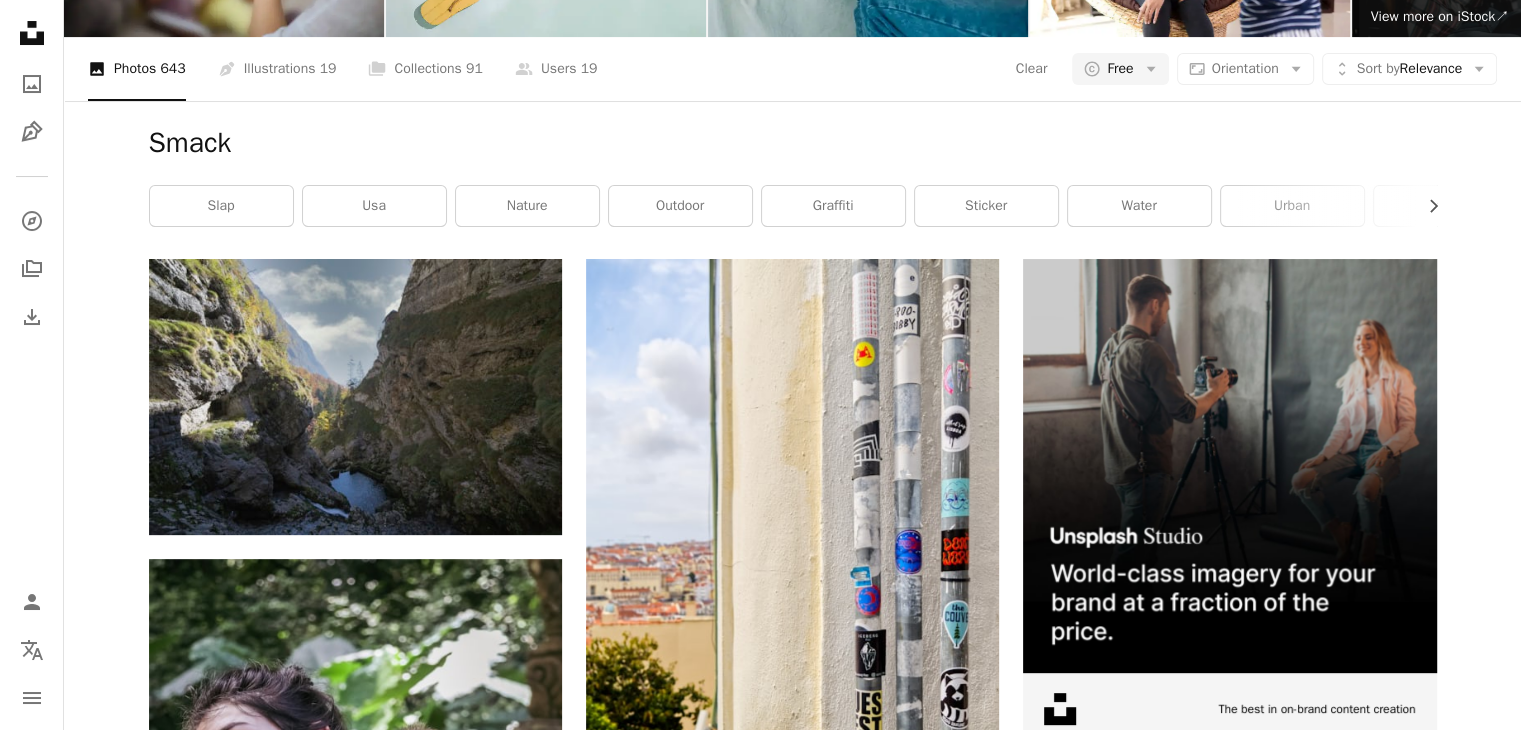 scroll, scrollTop: 0, scrollLeft: 0, axis: both 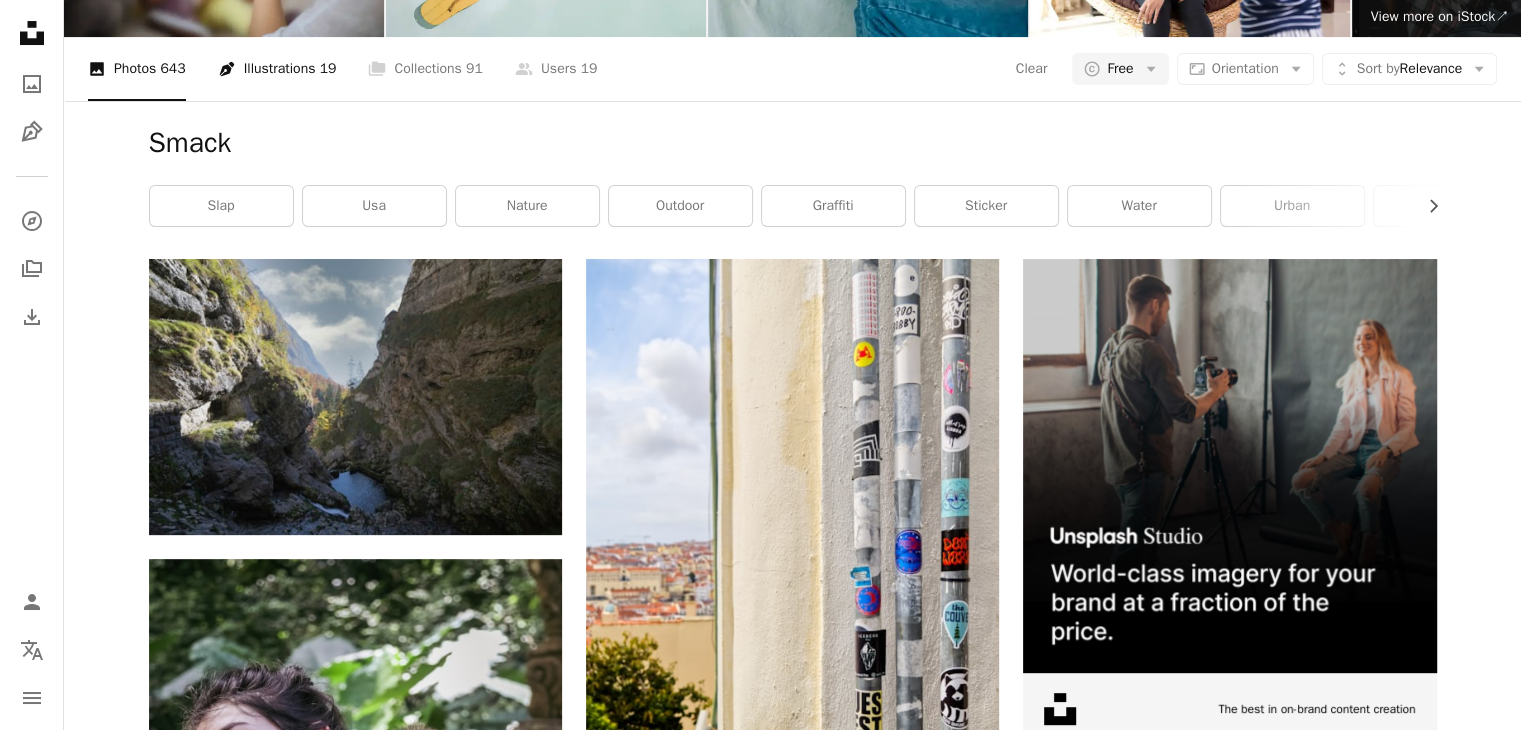 click on "Pen Tool Illustrations   19" at bounding box center (277, 69) 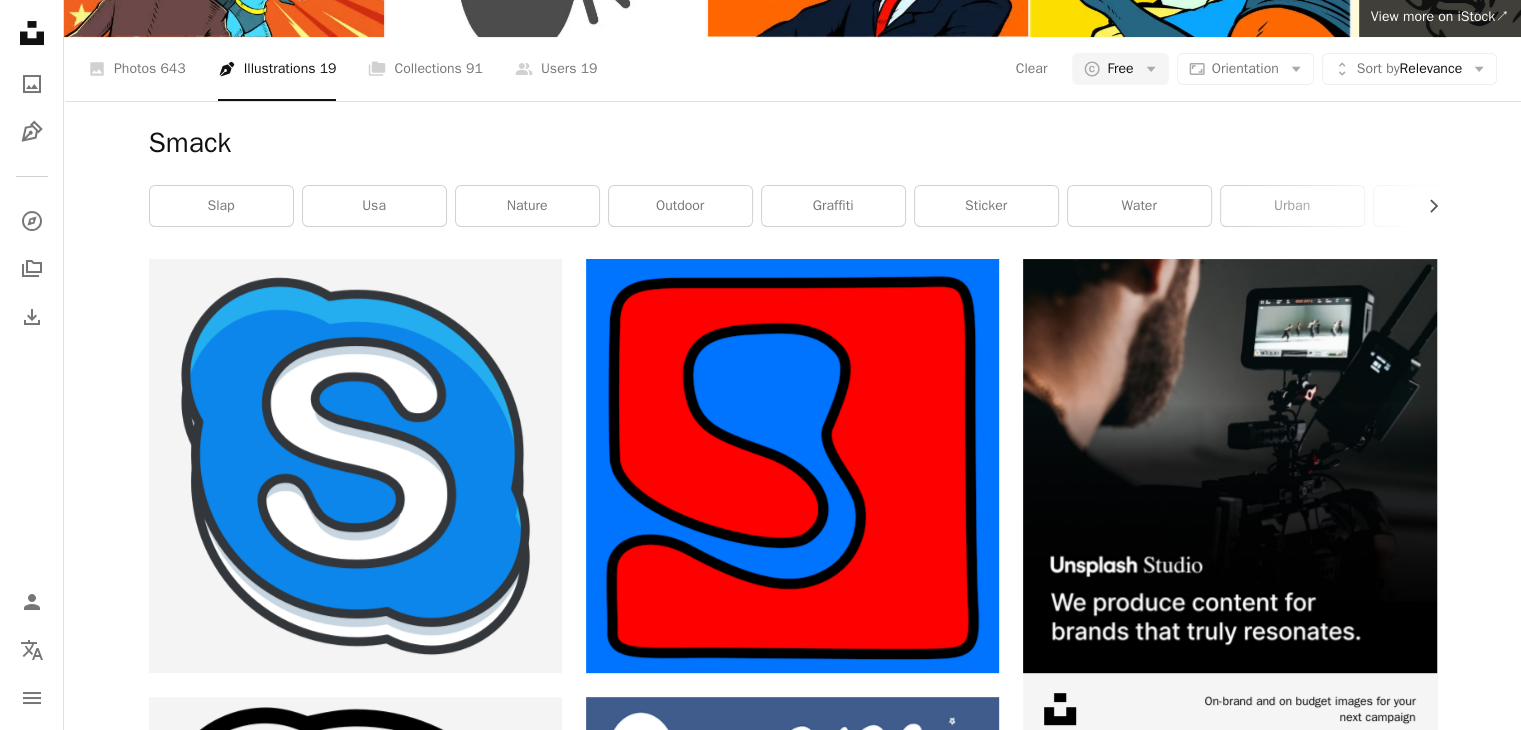 scroll, scrollTop: 0, scrollLeft: 0, axis: both 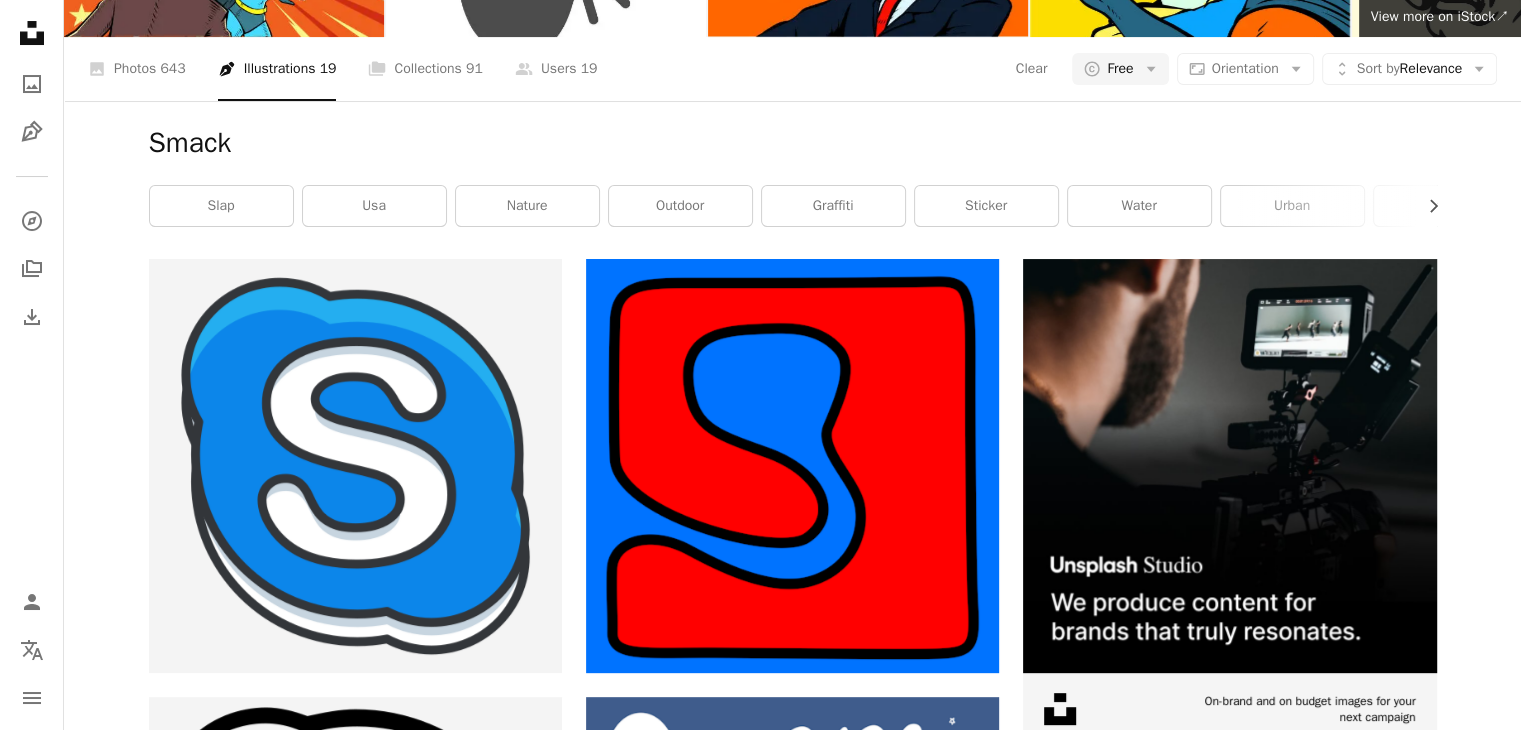 drag, startPoint x: 210, startPoint y: 33, endPoint x: 0, endPoint y: -54, distance: 227.30817 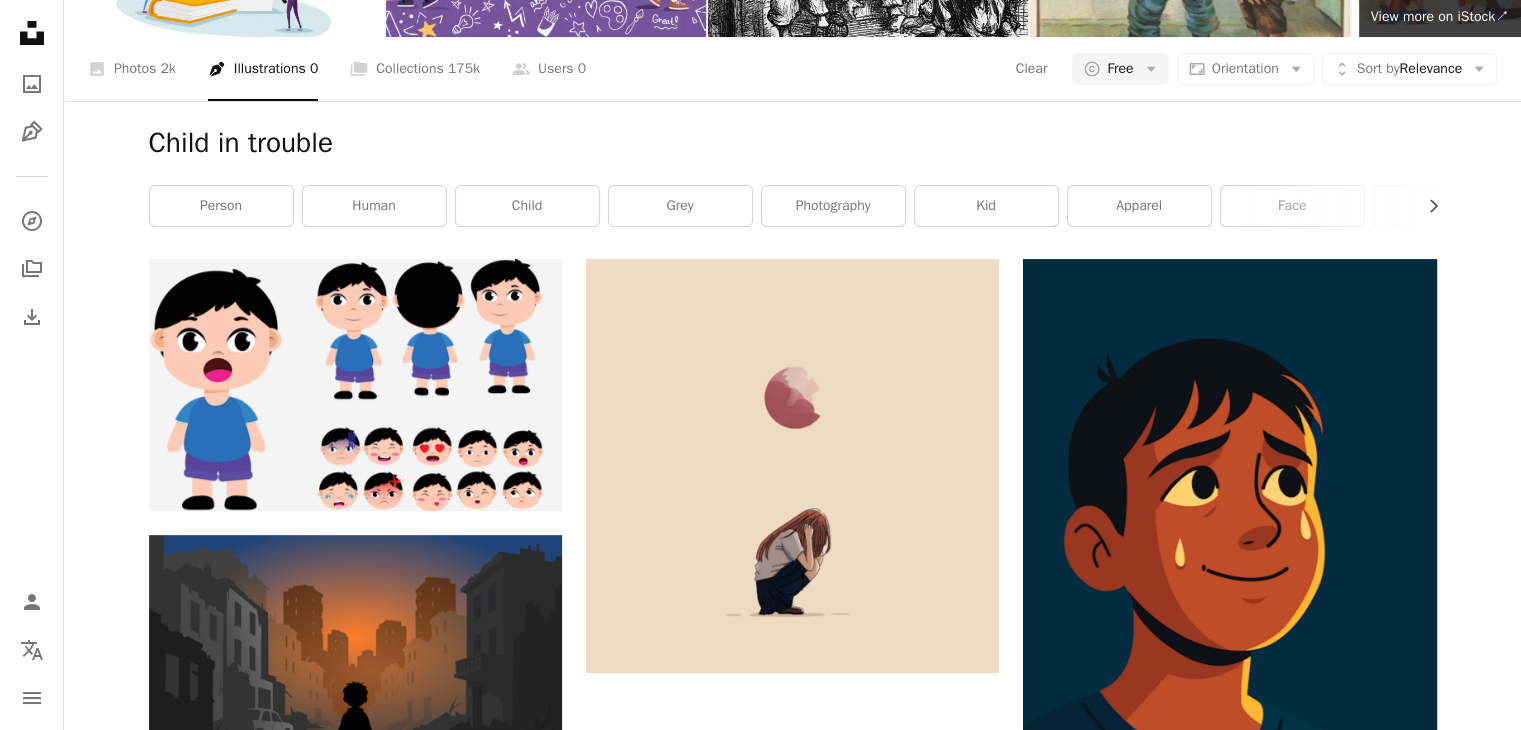 scroll, scrollTop: 0, scrollLeft: 0, axis: both 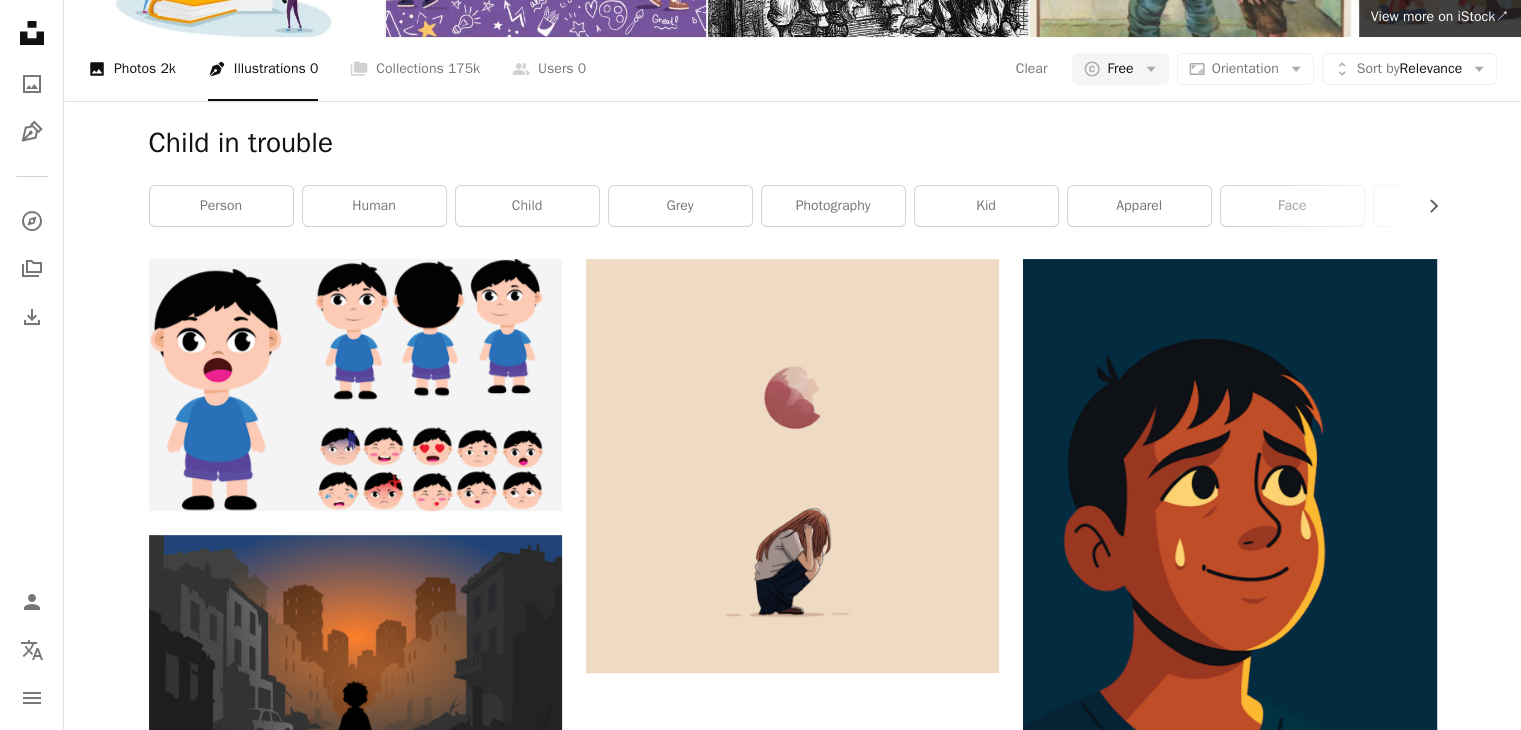 click on "A photo Photos   2k" at bounding box center (132, 69) 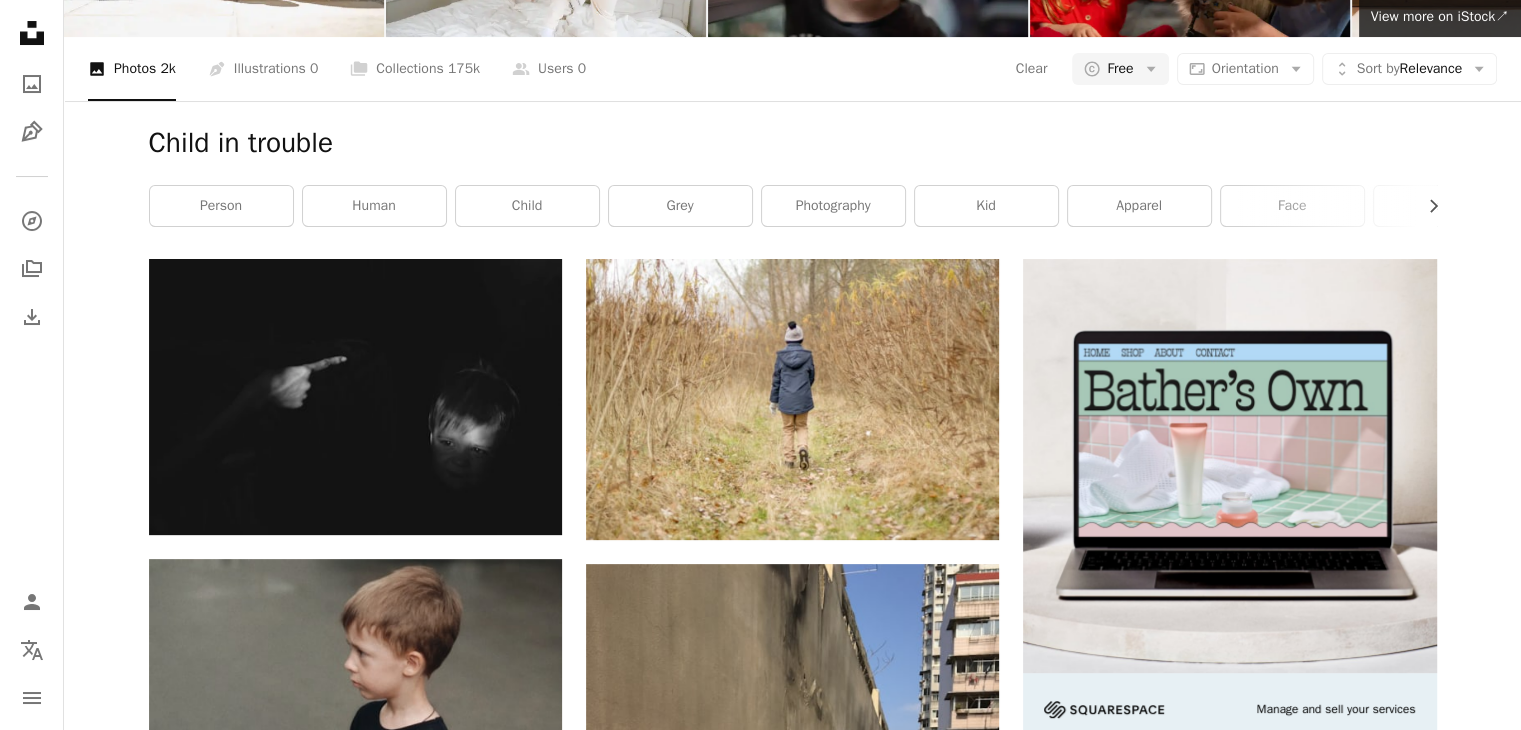 scroll, scrollTop: 0, scrollLeft: 0, axis: both 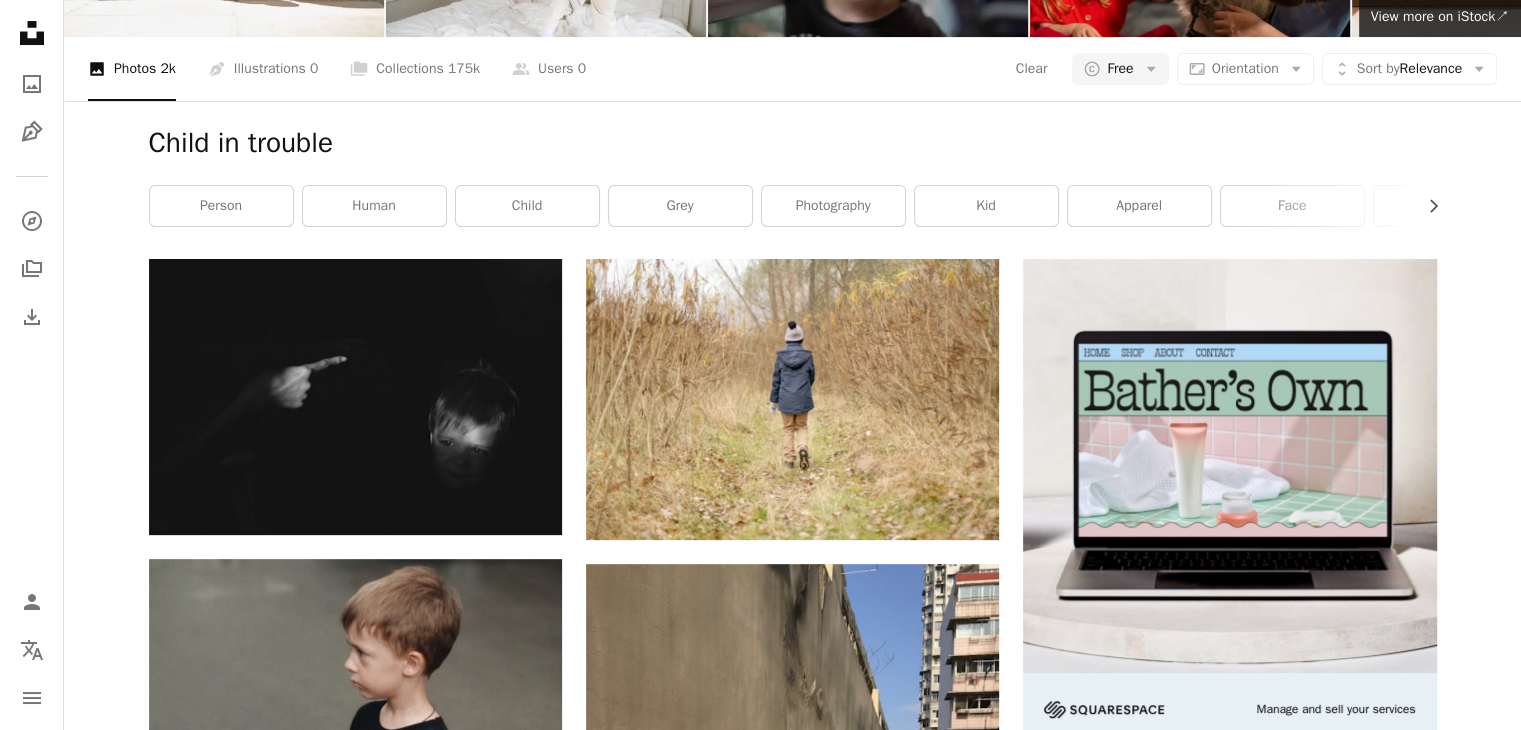 drag, startPoint x: 244, startPoint y: 41, endPoint x: 0, endPoint y: -44, distance: 258.3815 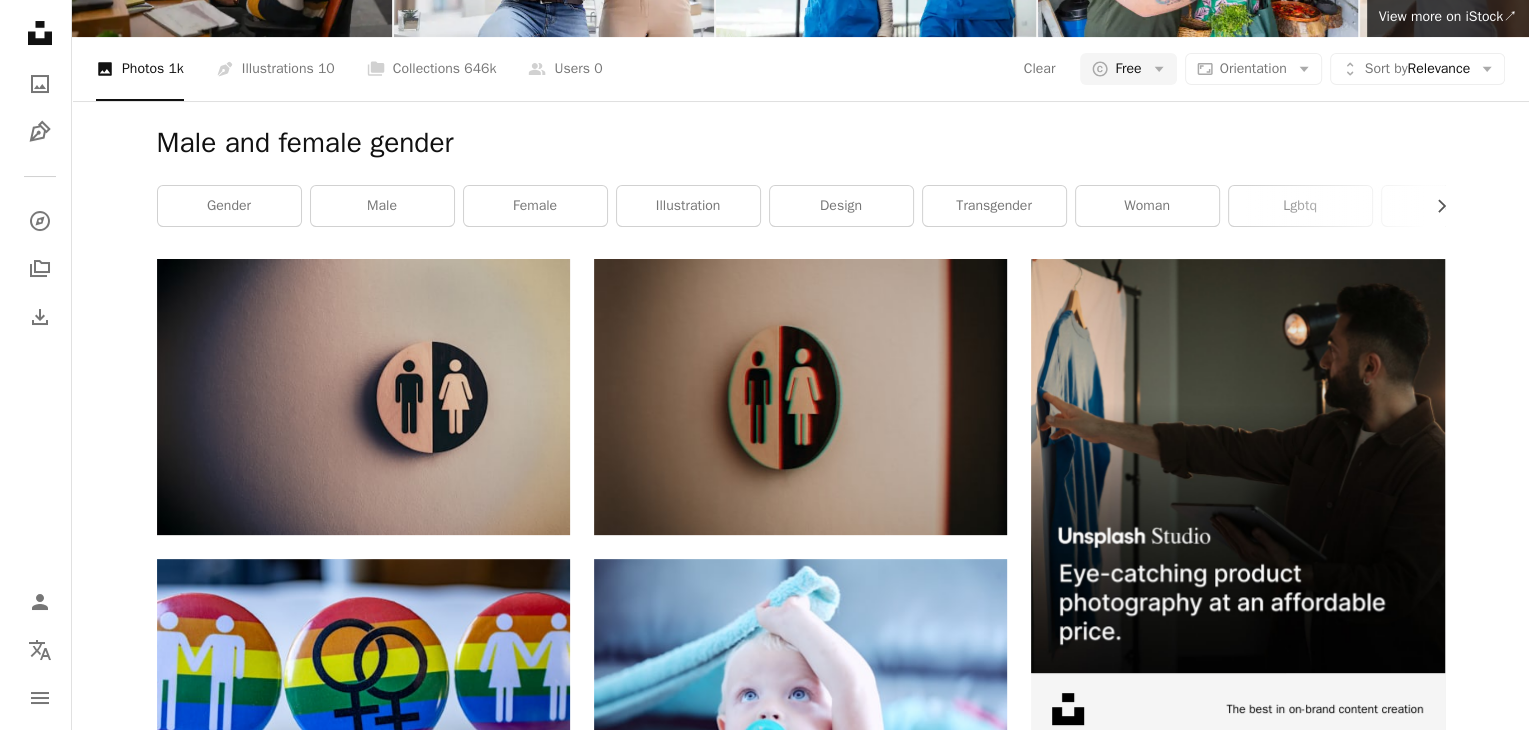 scroll, scrollTop: 1818, scrollLeft: 0, axis: vertical 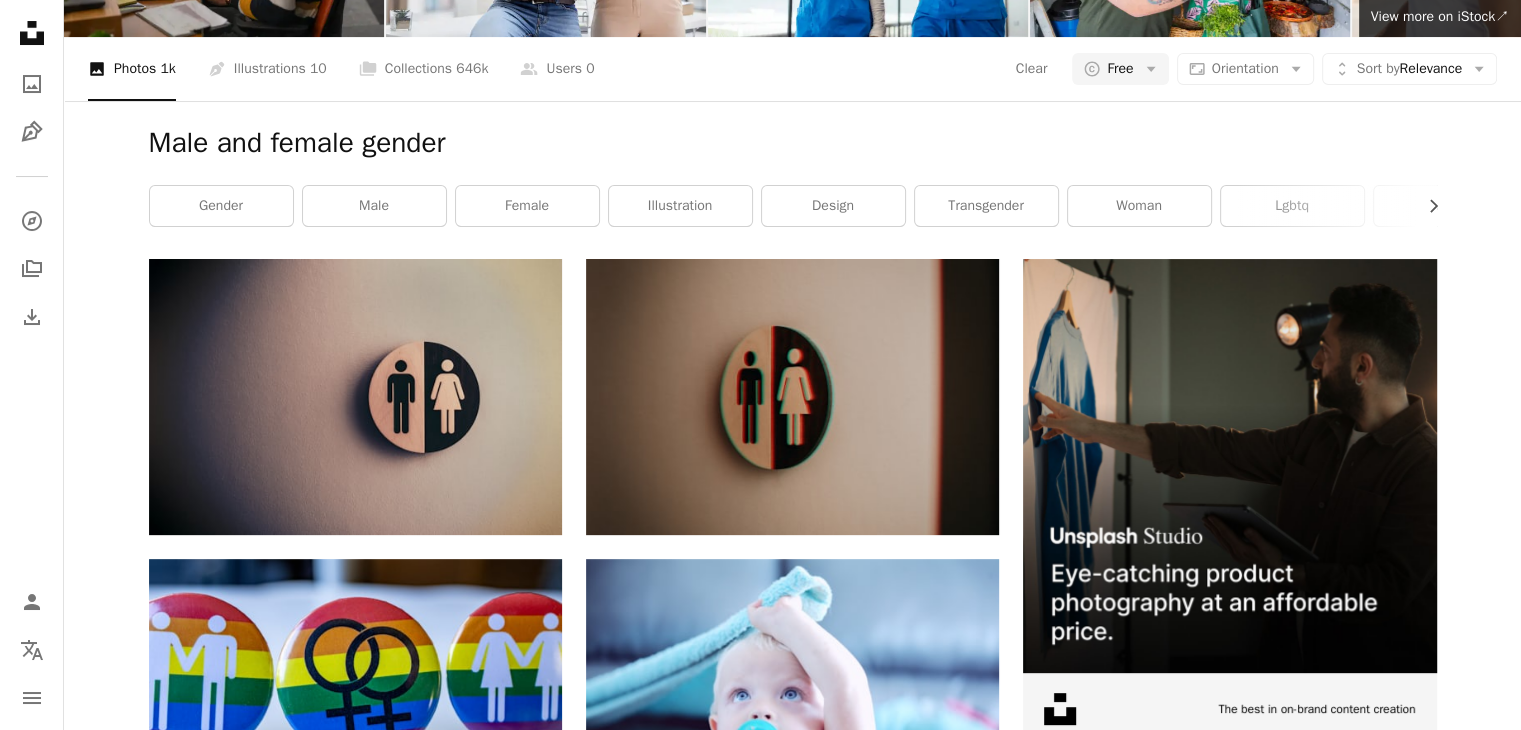 click at bounding box center (1229, 1856) 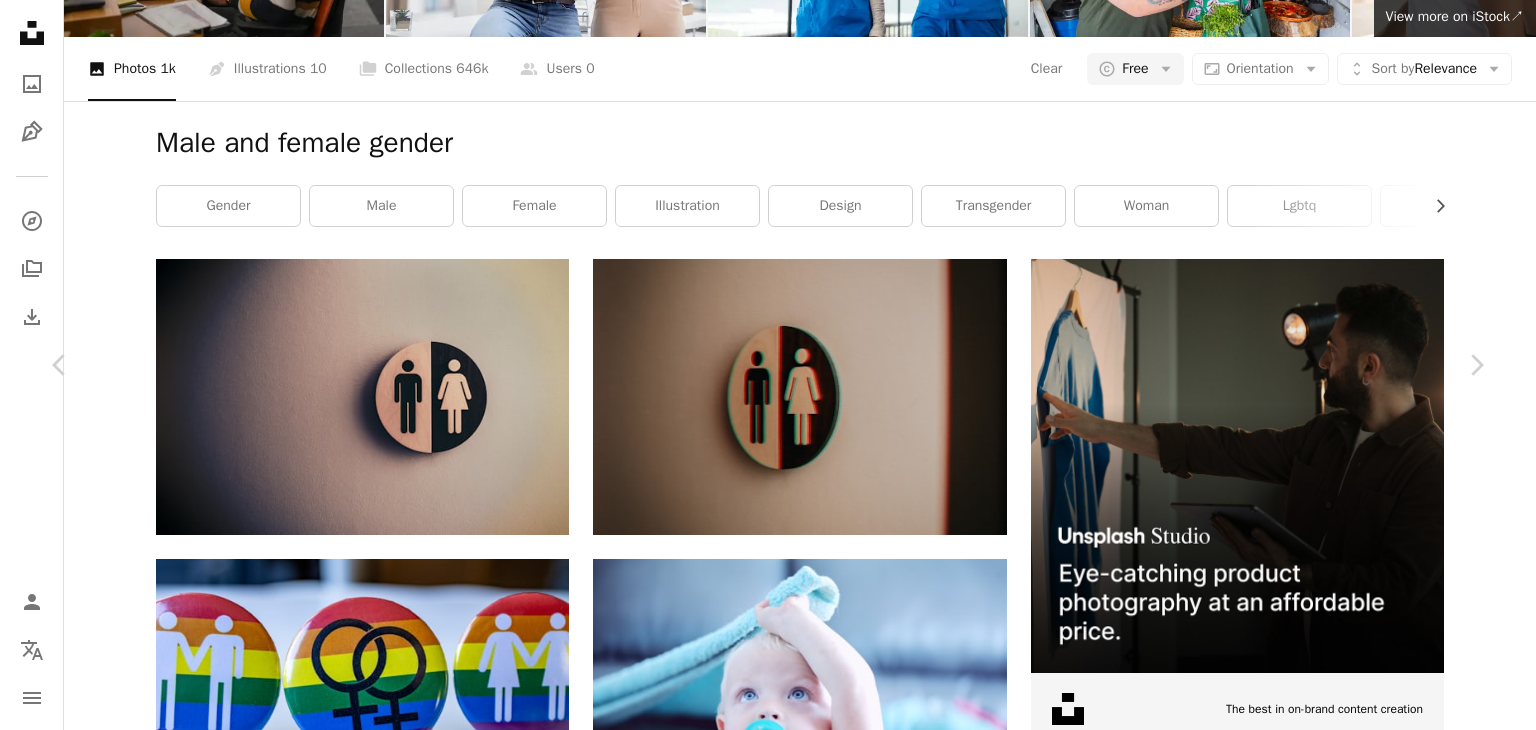 click on "Download free" at bounding box center [1287, 4186] 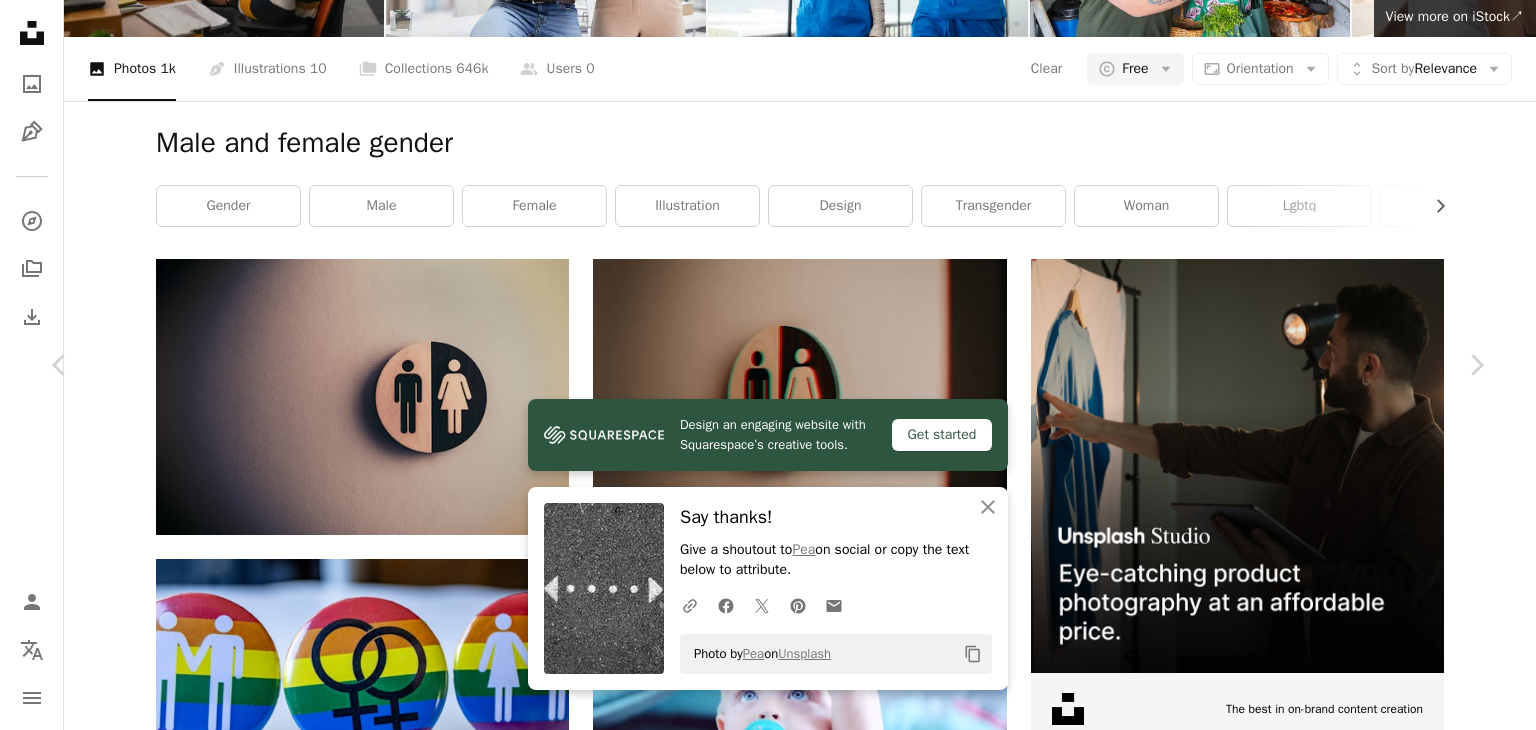 scroll, scrollTop: 548, scrollLeft: 0, axis: vertical 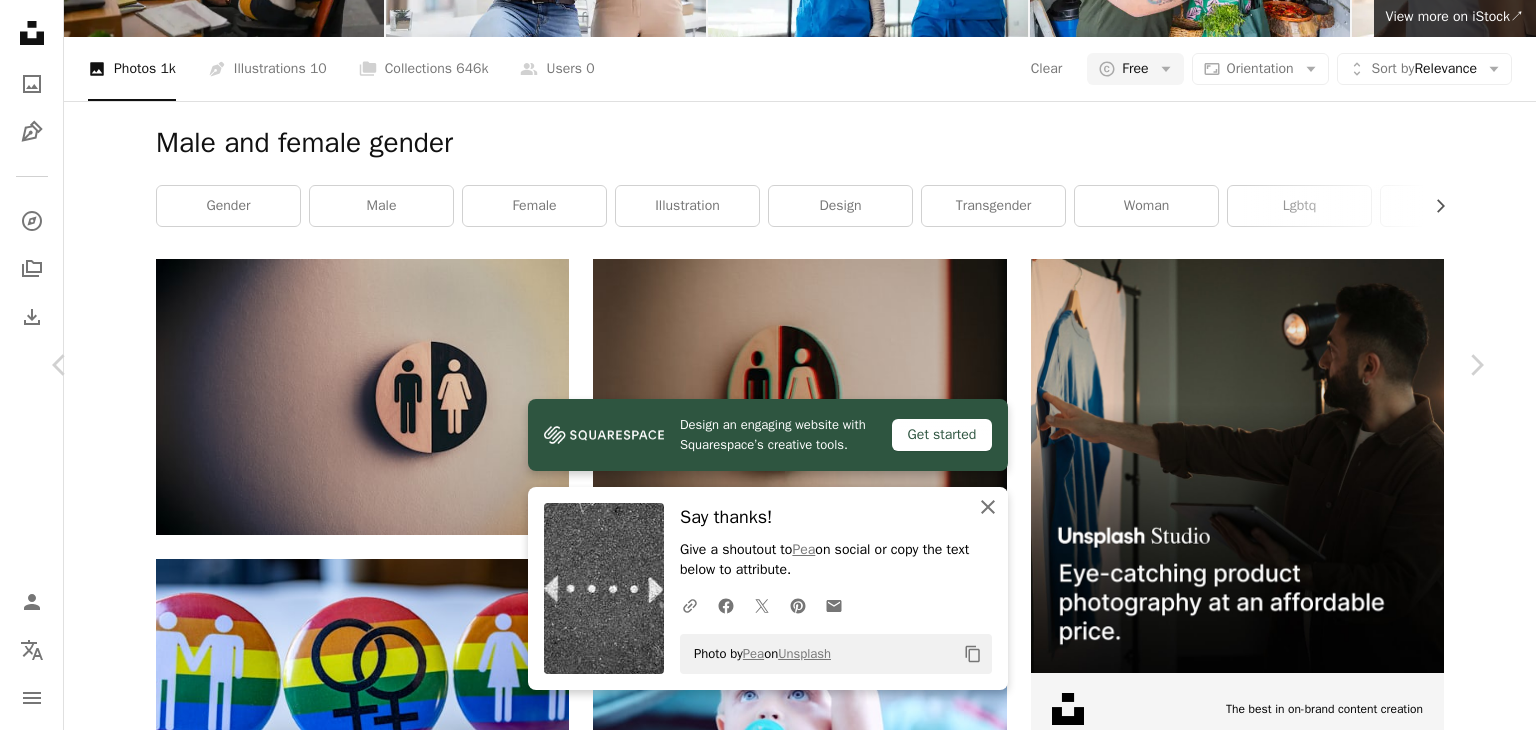click 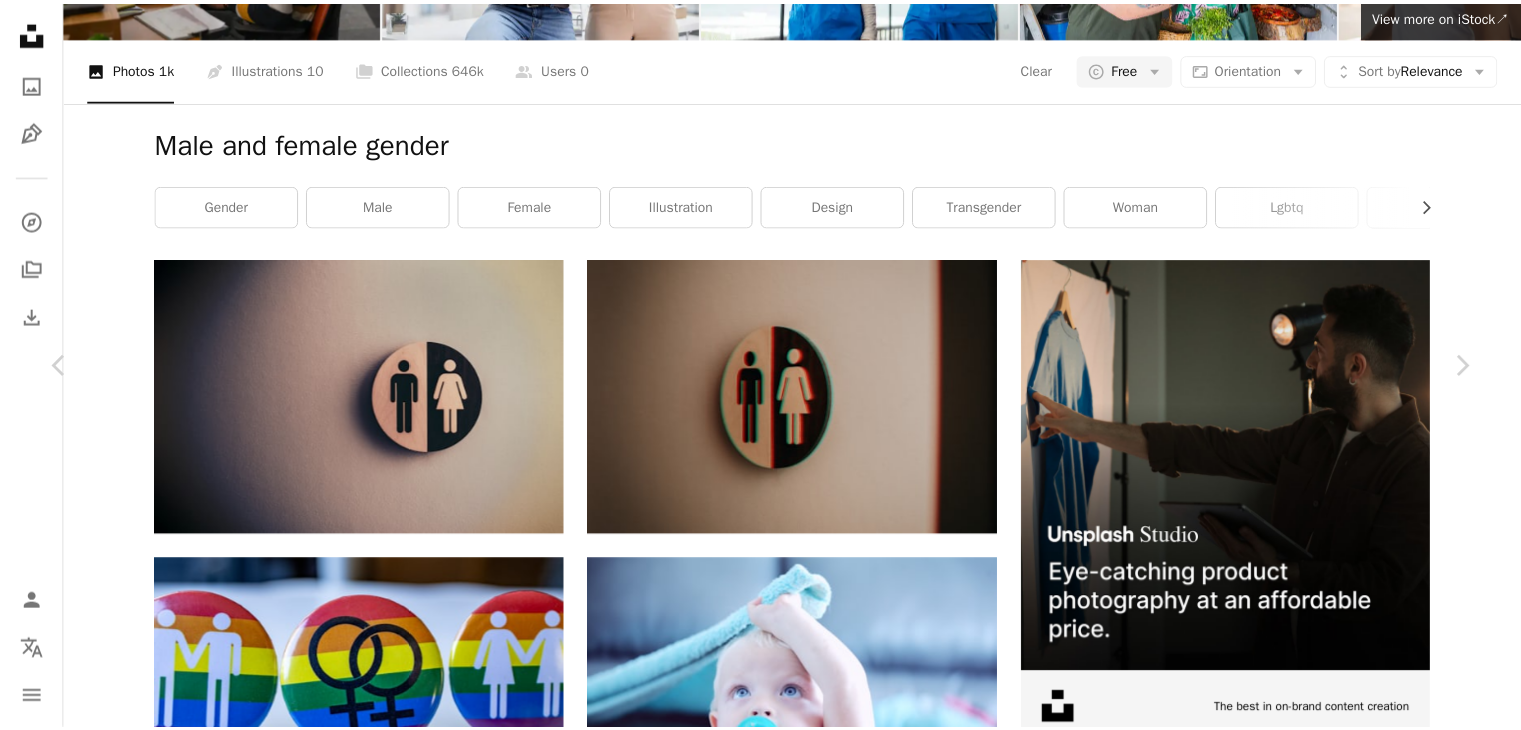 scroll, scrollTop: 0, scrollLeft: 0, axis: both 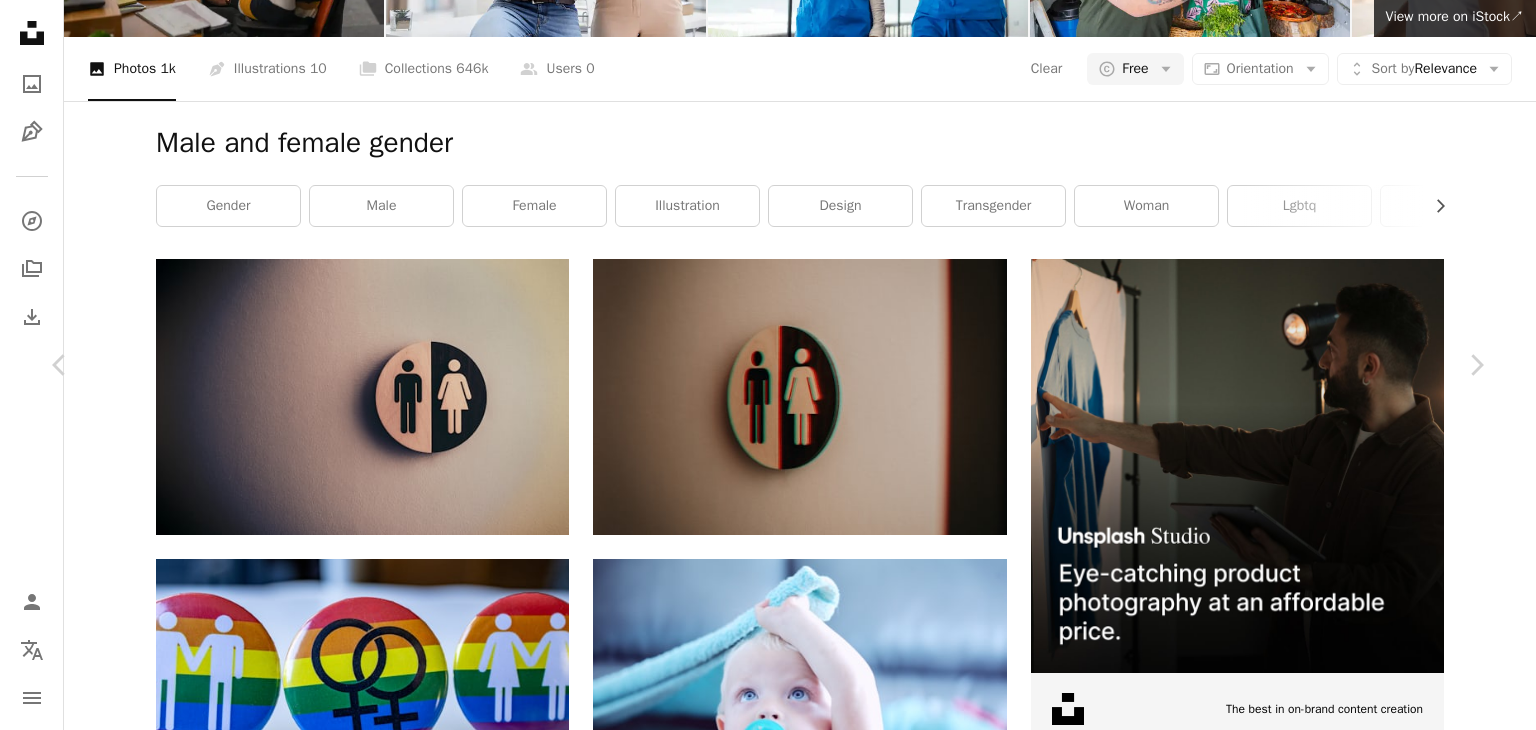 click on "An X shape" at bounding box center [20, 20] 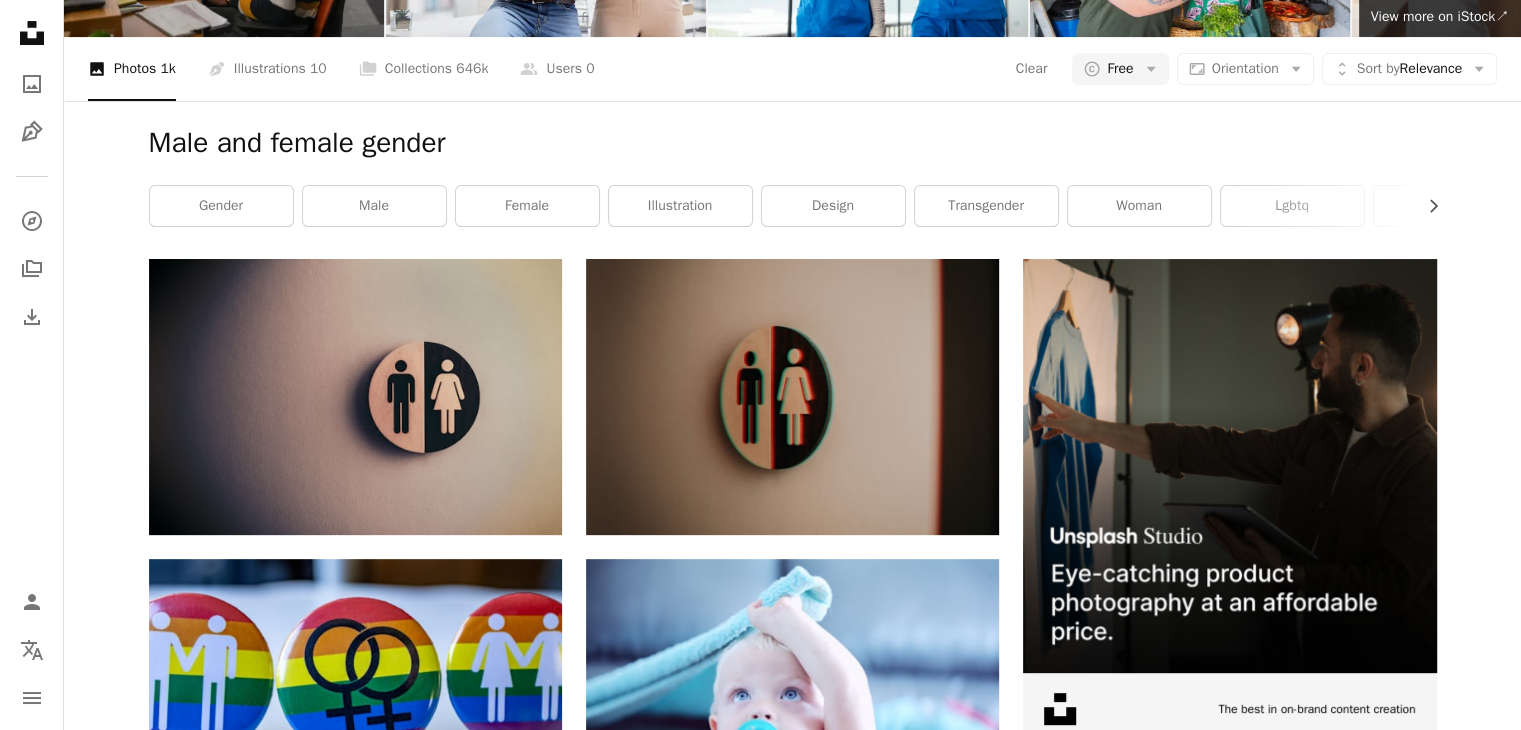 scroll, scrollTop: 0, scrollLeft: 0, axis: both 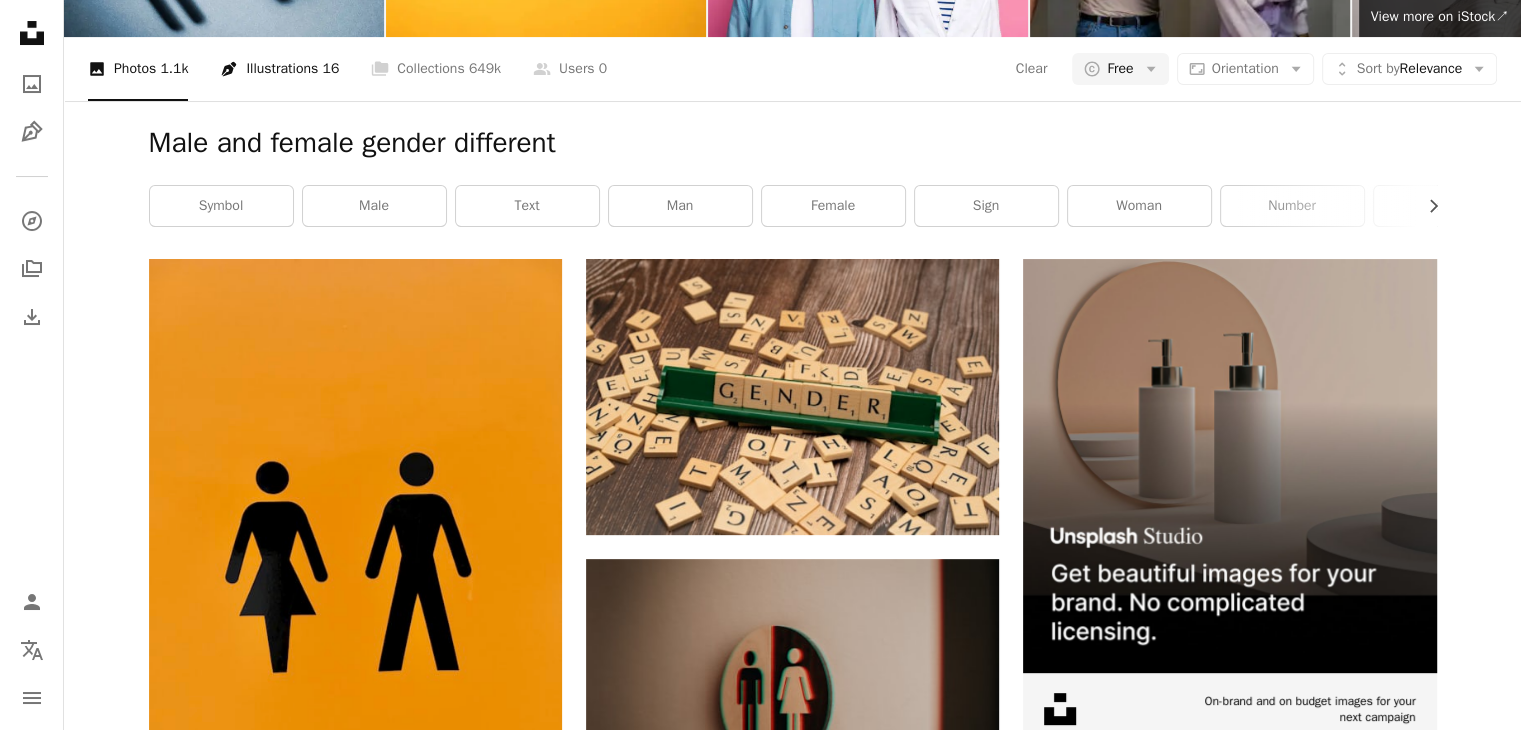 click on "Pen Tool Illustrations   16" at bounding box center (279, 69) 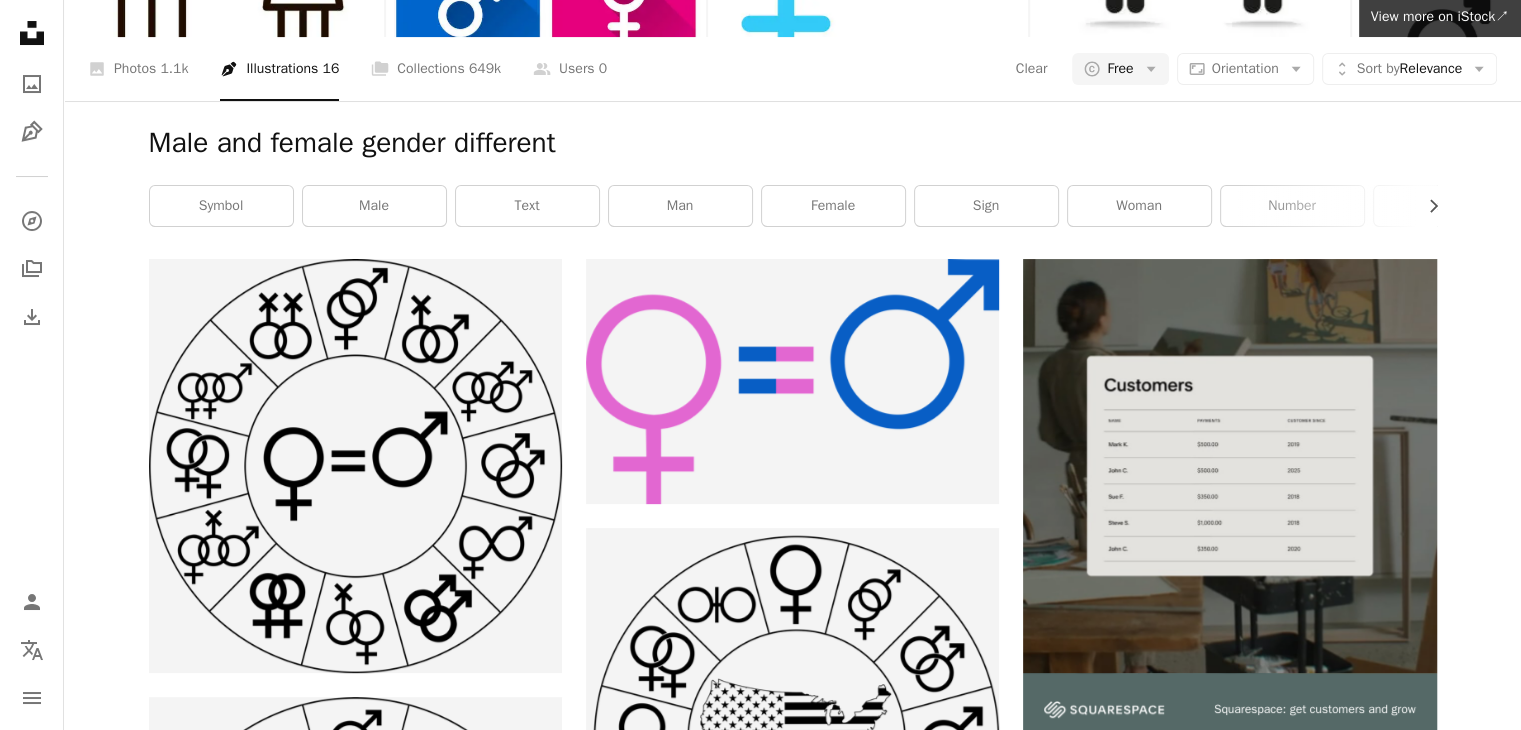scroll, scrollTop: 3367, scrollLeft: 0, axis: vertical 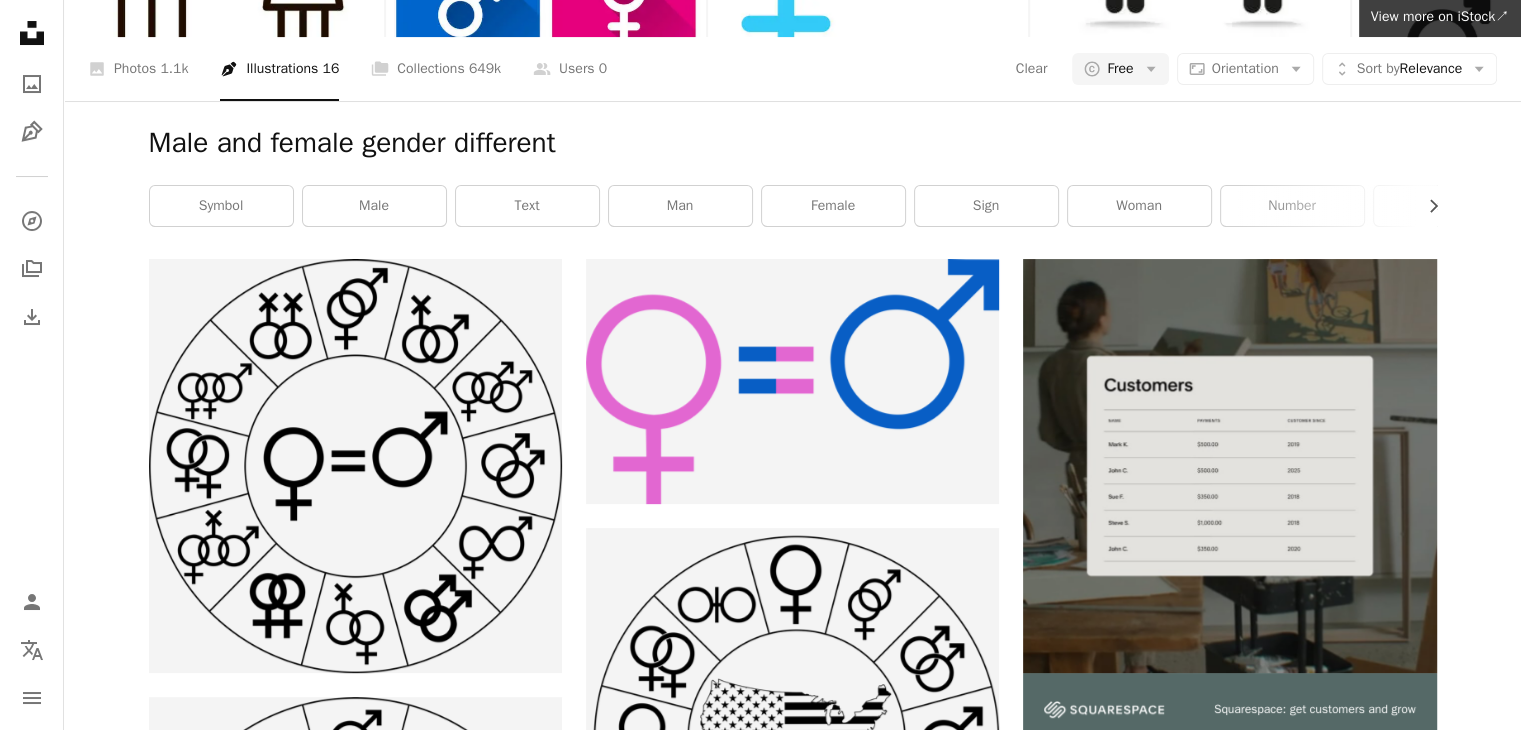 drag, startPoint x: 378, startPoint y: 37, endPoint x: 0, endPoint y: -14, distance: 381.42496 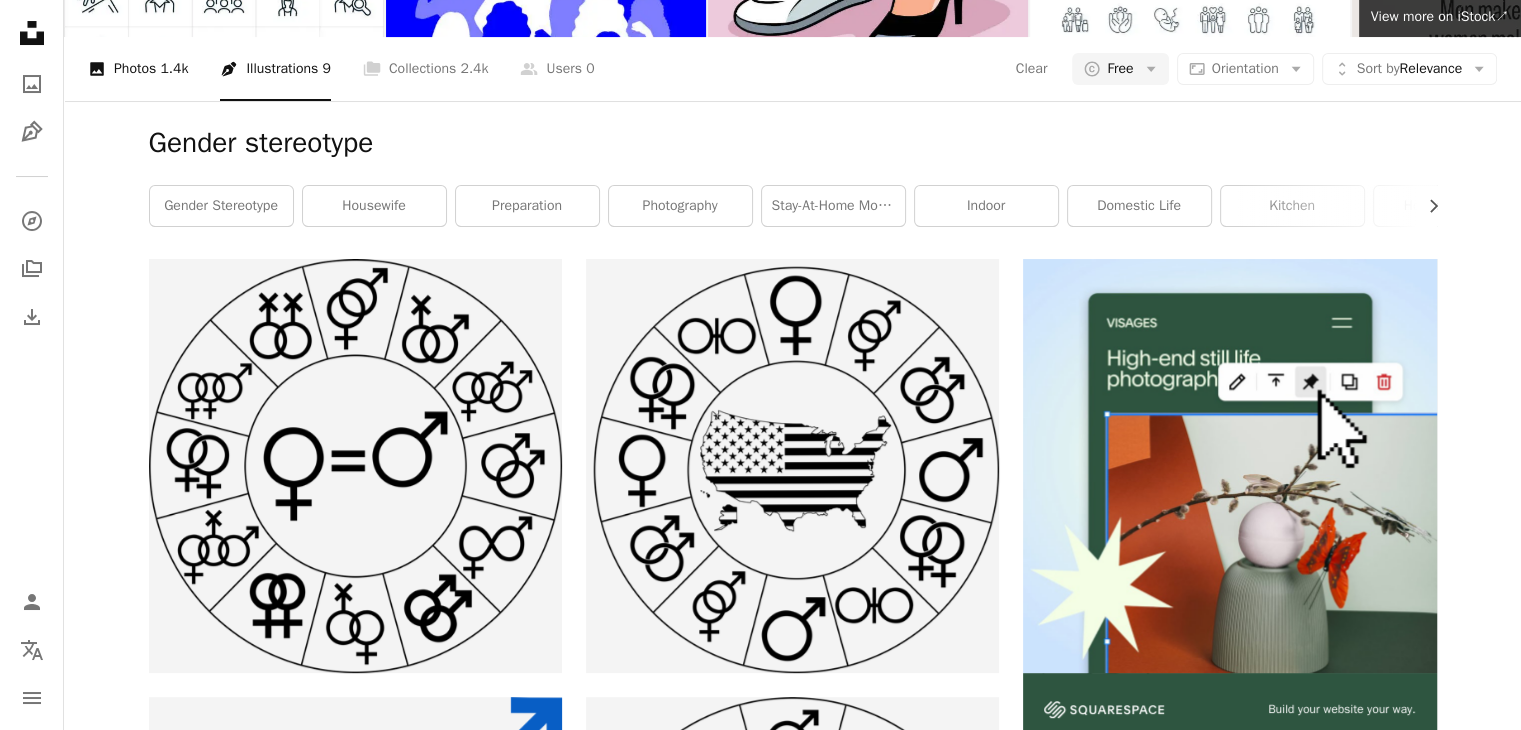 click on "1.4k" at bounding box center [174, 69] 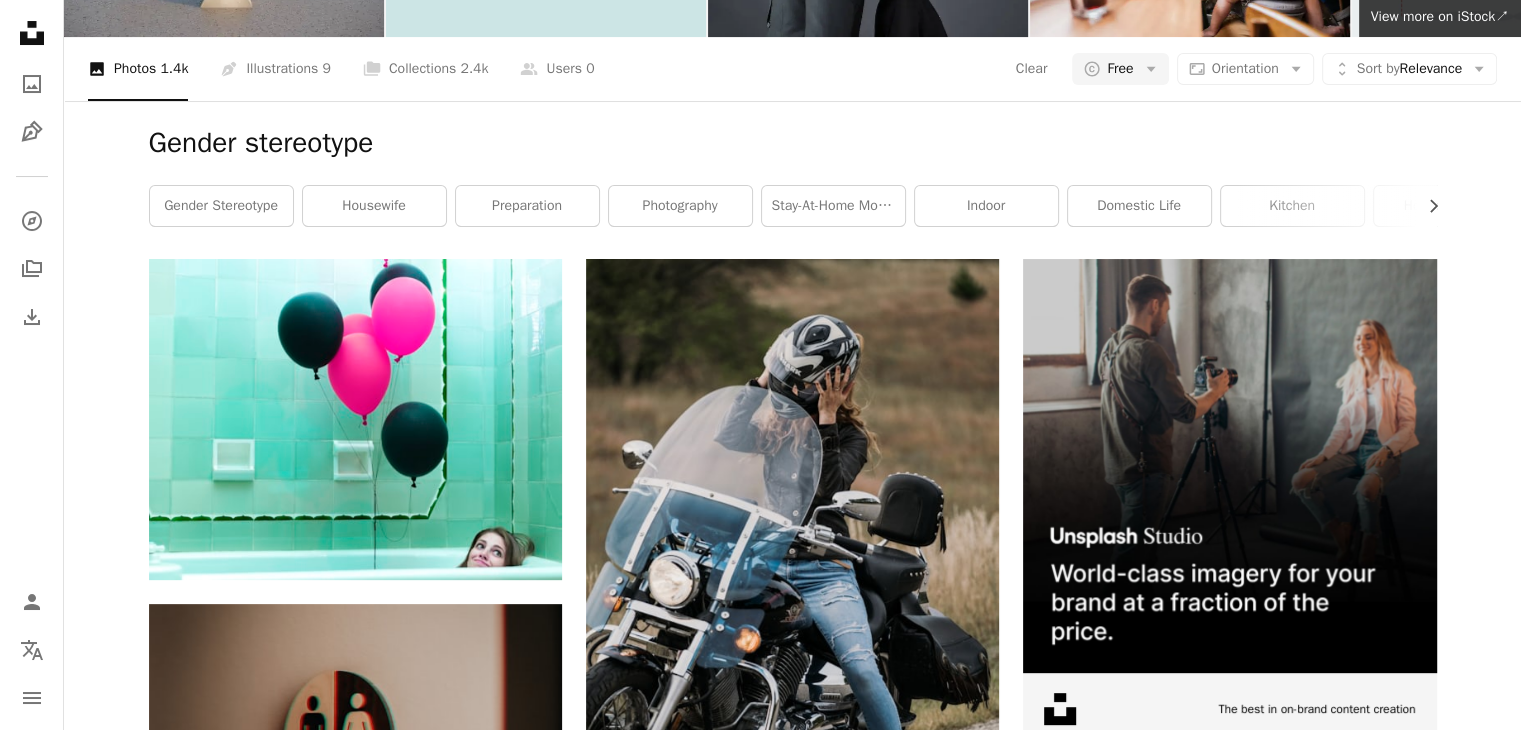 scroll, scrollTop: 2136, scrollLeft: 0, axis: vertical 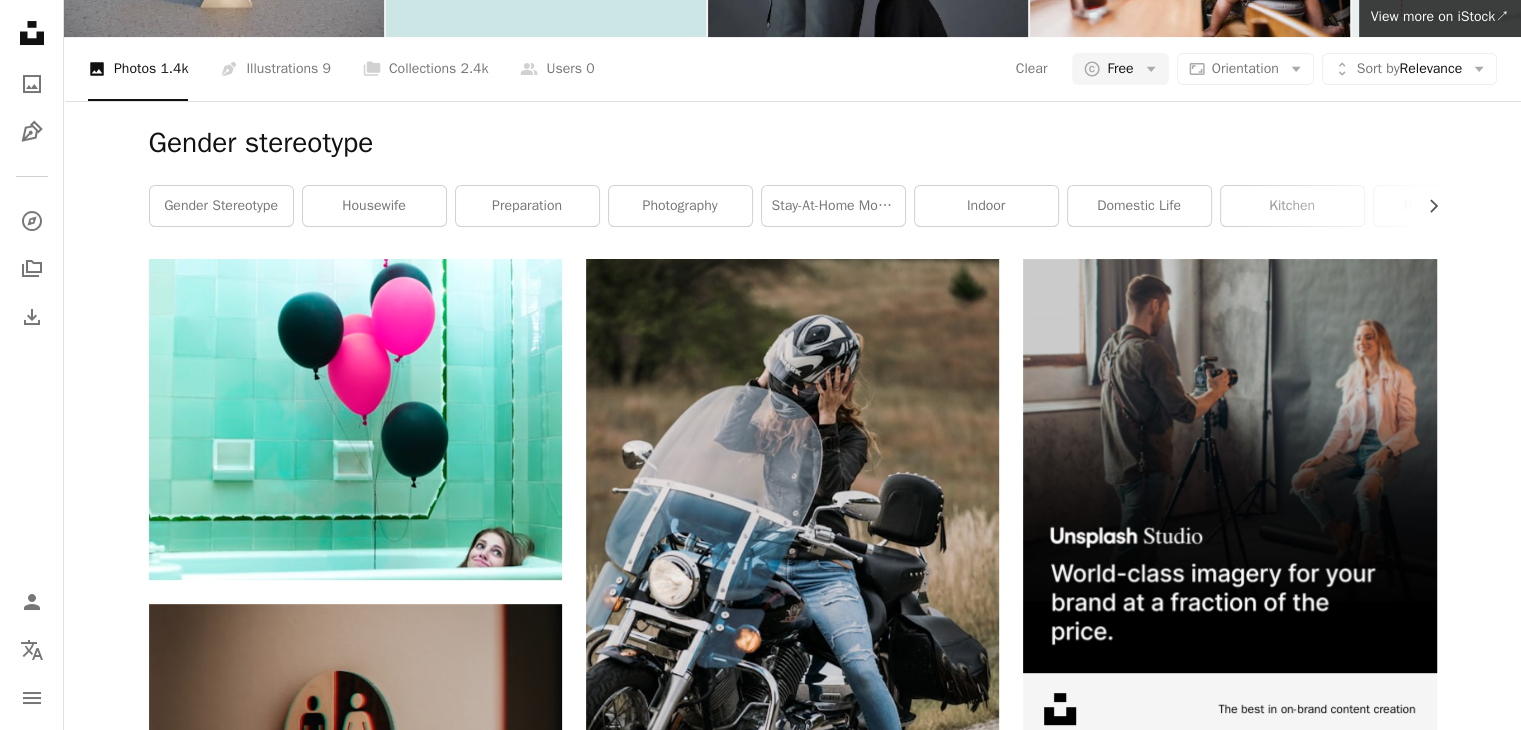 click at bounding box center [1229, 2132] 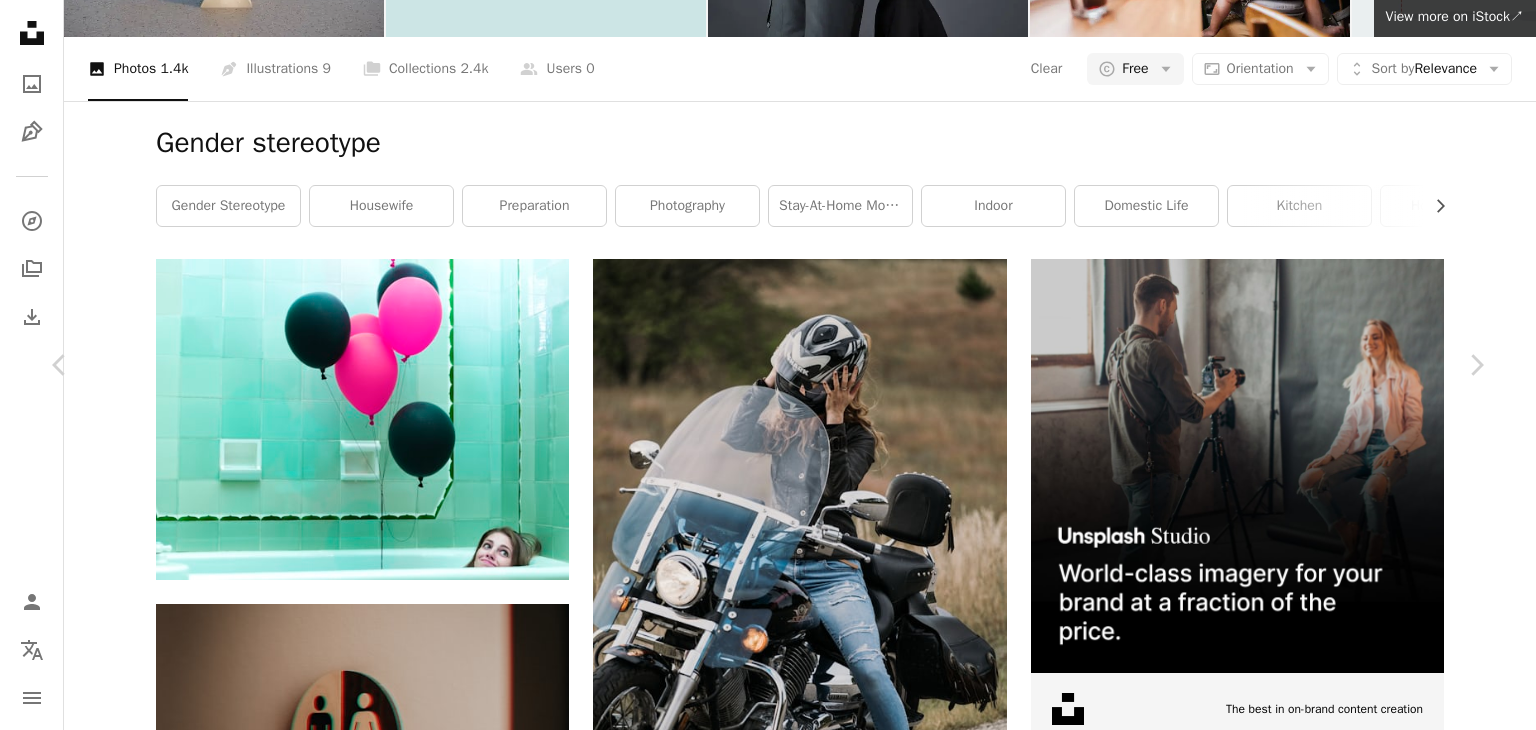 click on "Download free" at bounding box center (1287, 5053) 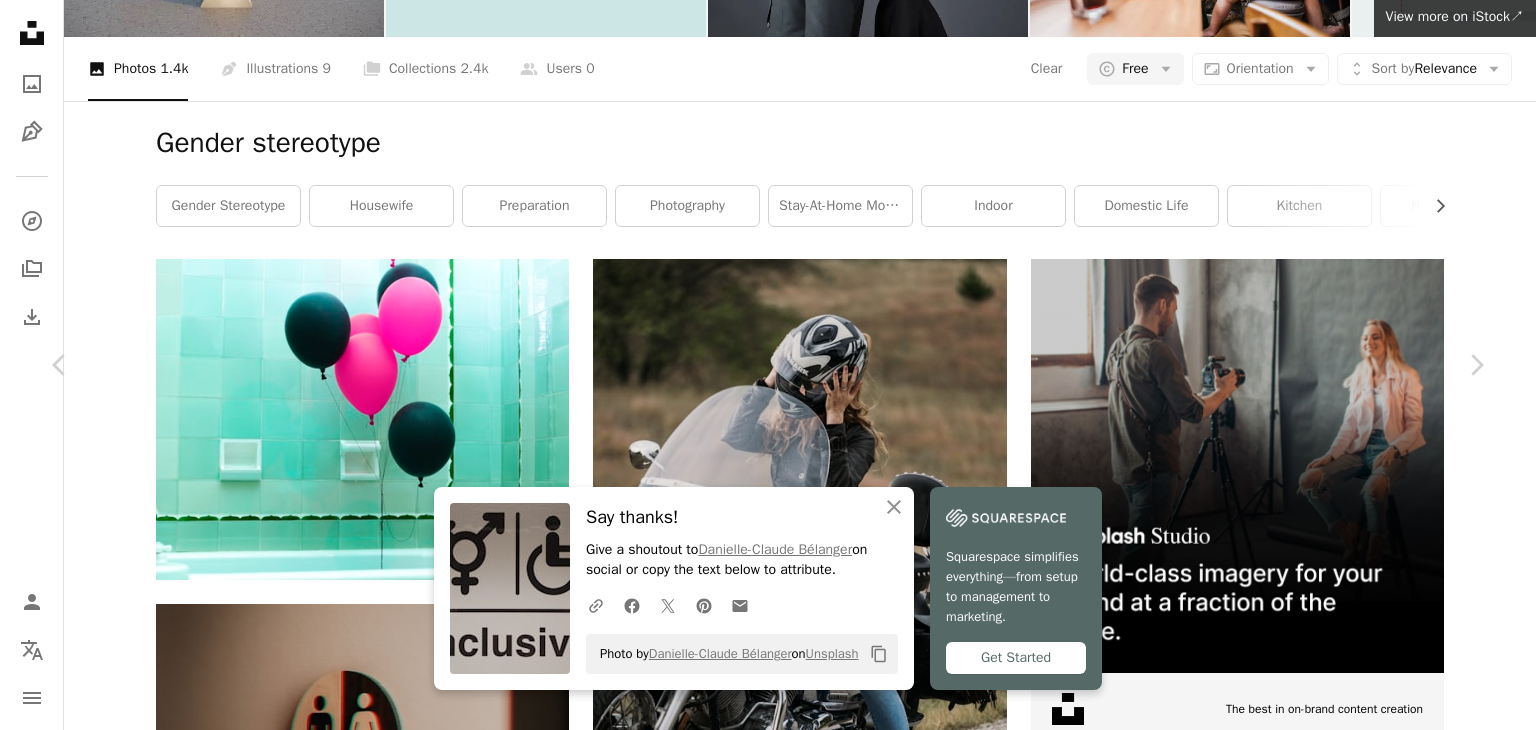 click on "Copy content" at bounding box center [879, 654] 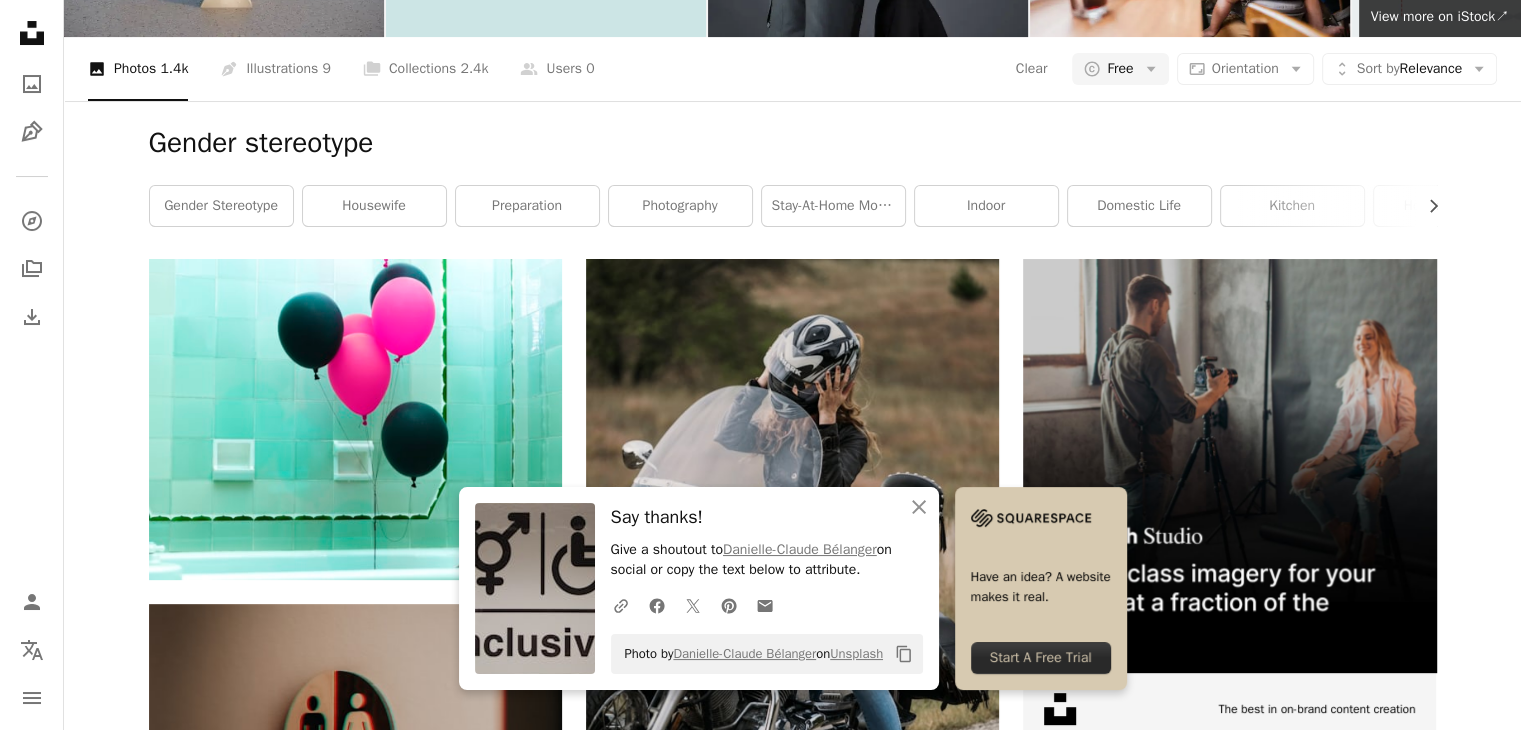 scroll, scrollTop: 2418, scrollLeft: 0, axis: vertical 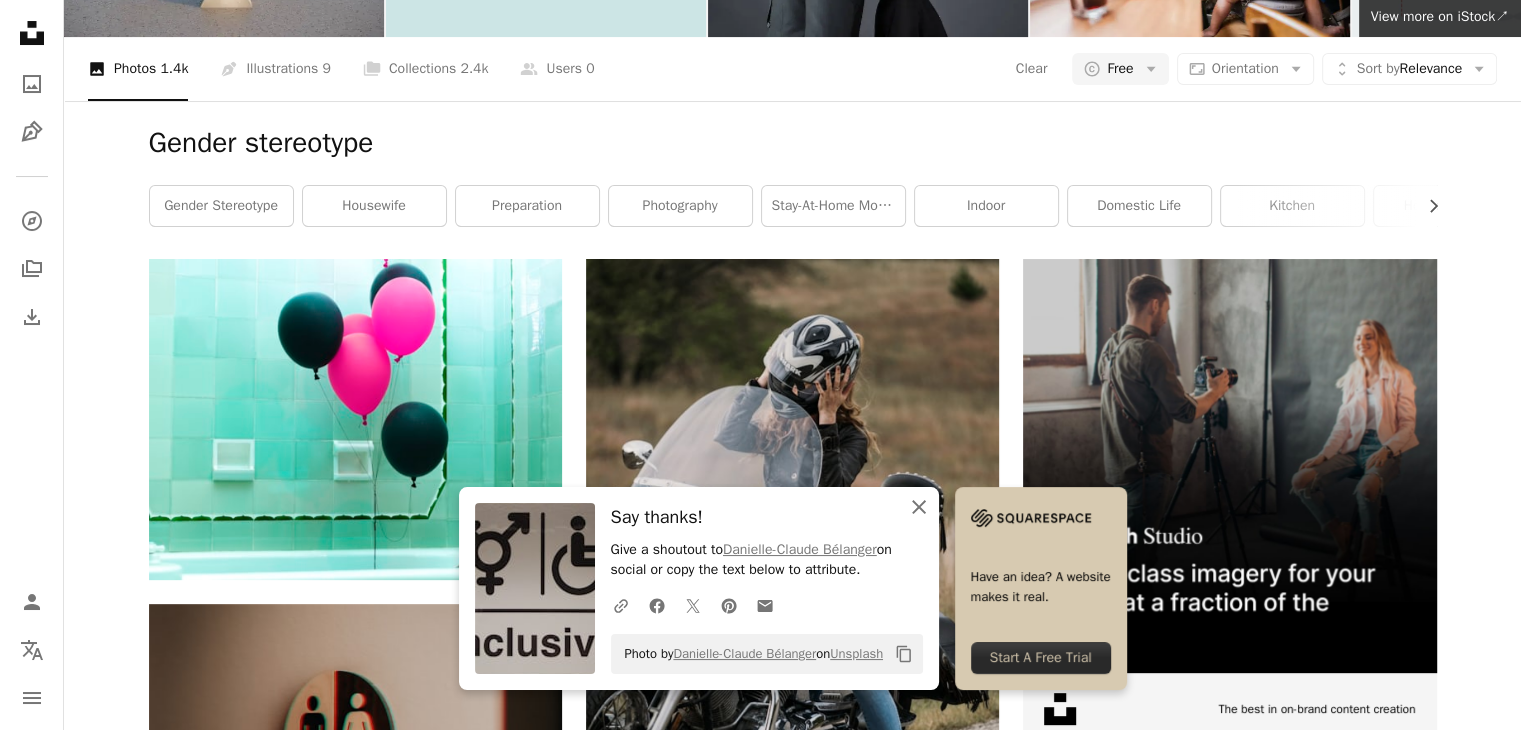 click on "An X shape" 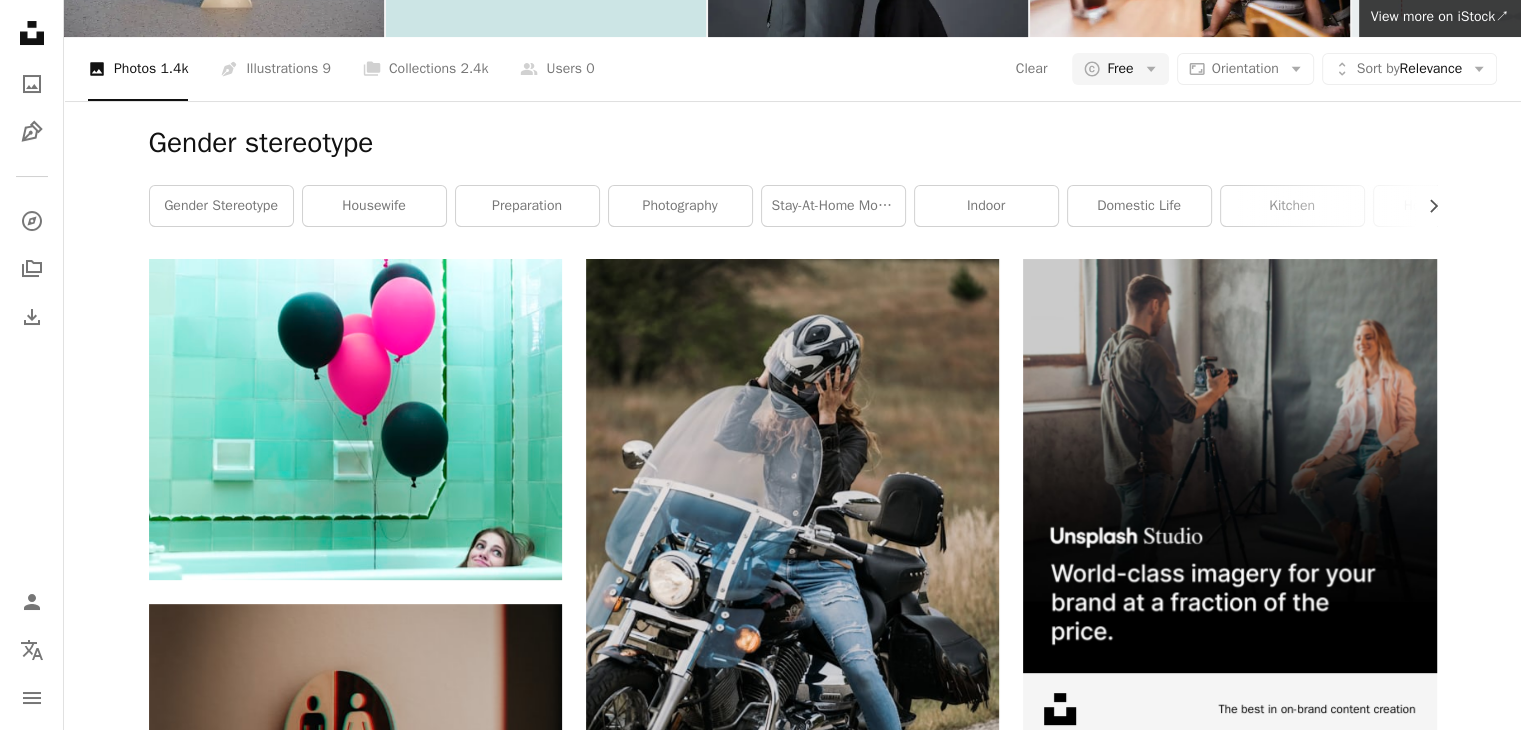 scroll, scrollTop: 3822, scrollLeft: 0, axis: vertical 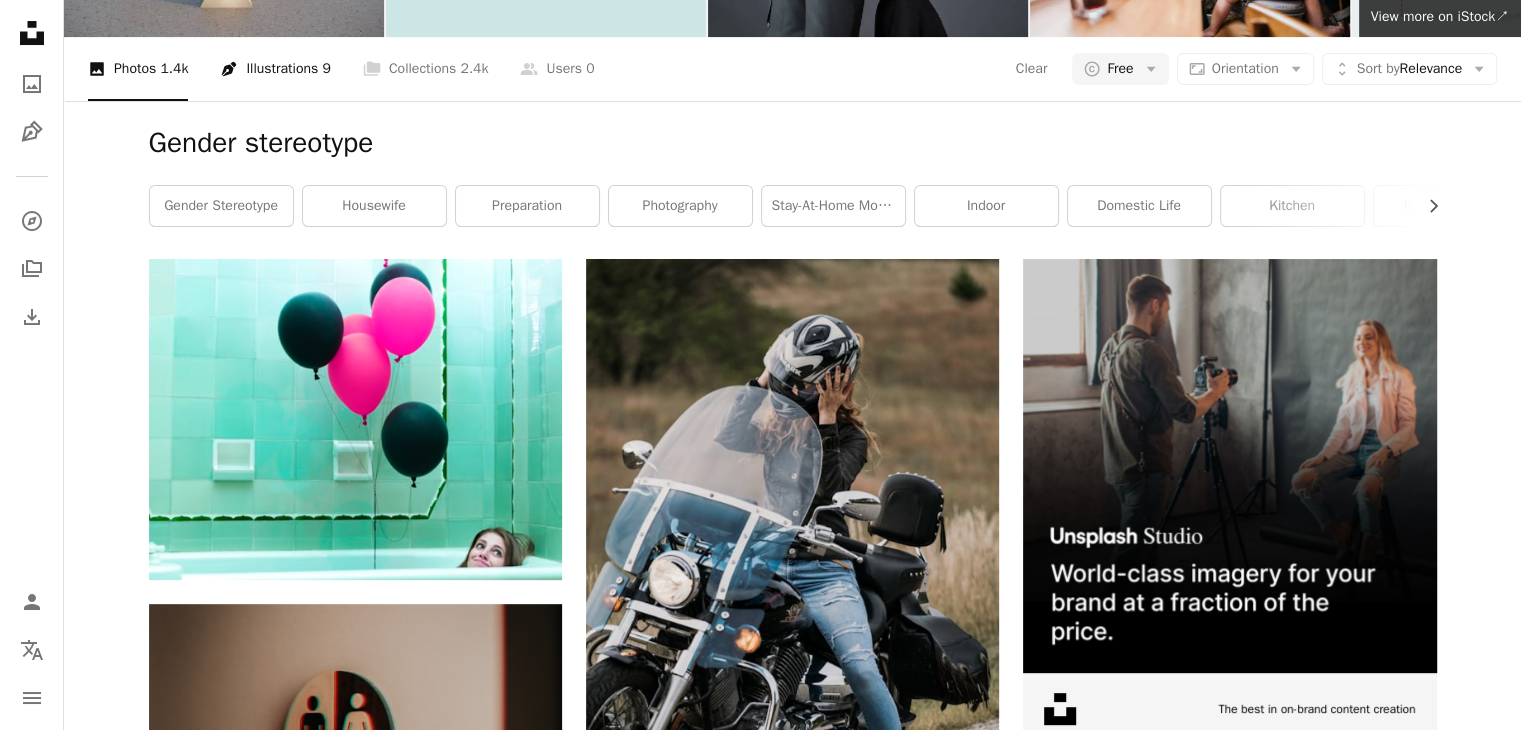 click on "Pen Tool Illustrations   9" at bounding box center (275, 69) 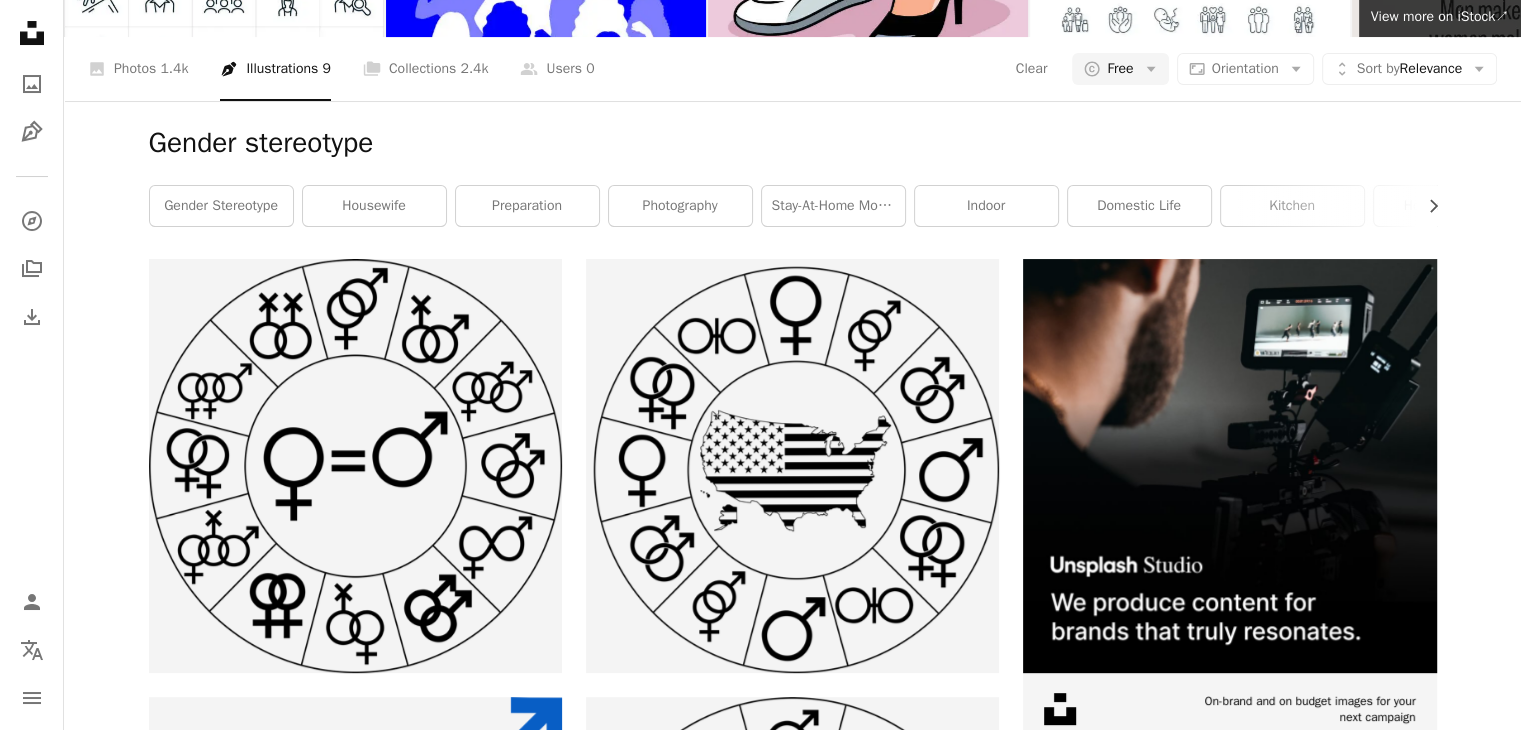 scroll, scrollTop: 0, scrollLeft: 0, axis: both 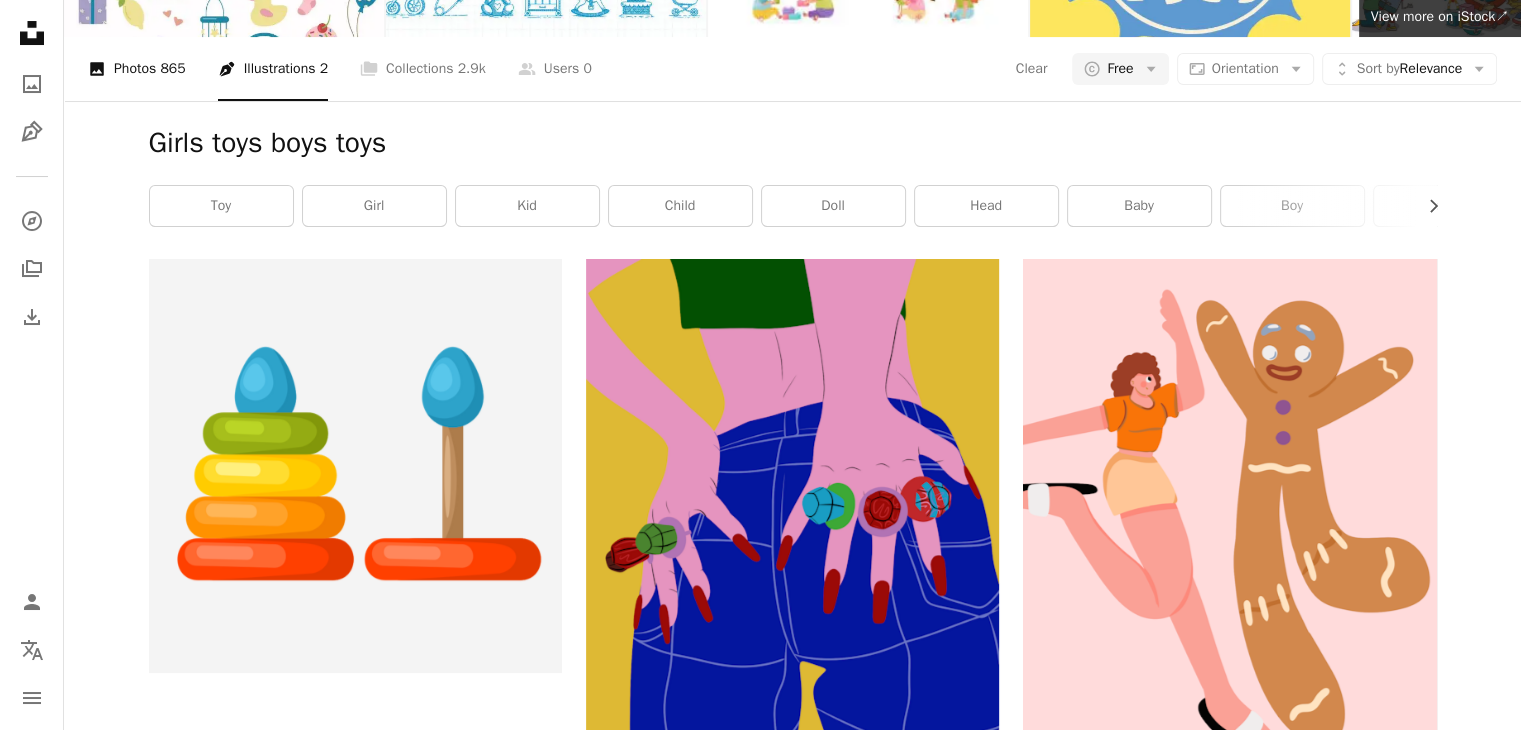 click on "A photo Photos   865" at bounding box center (137, 69) 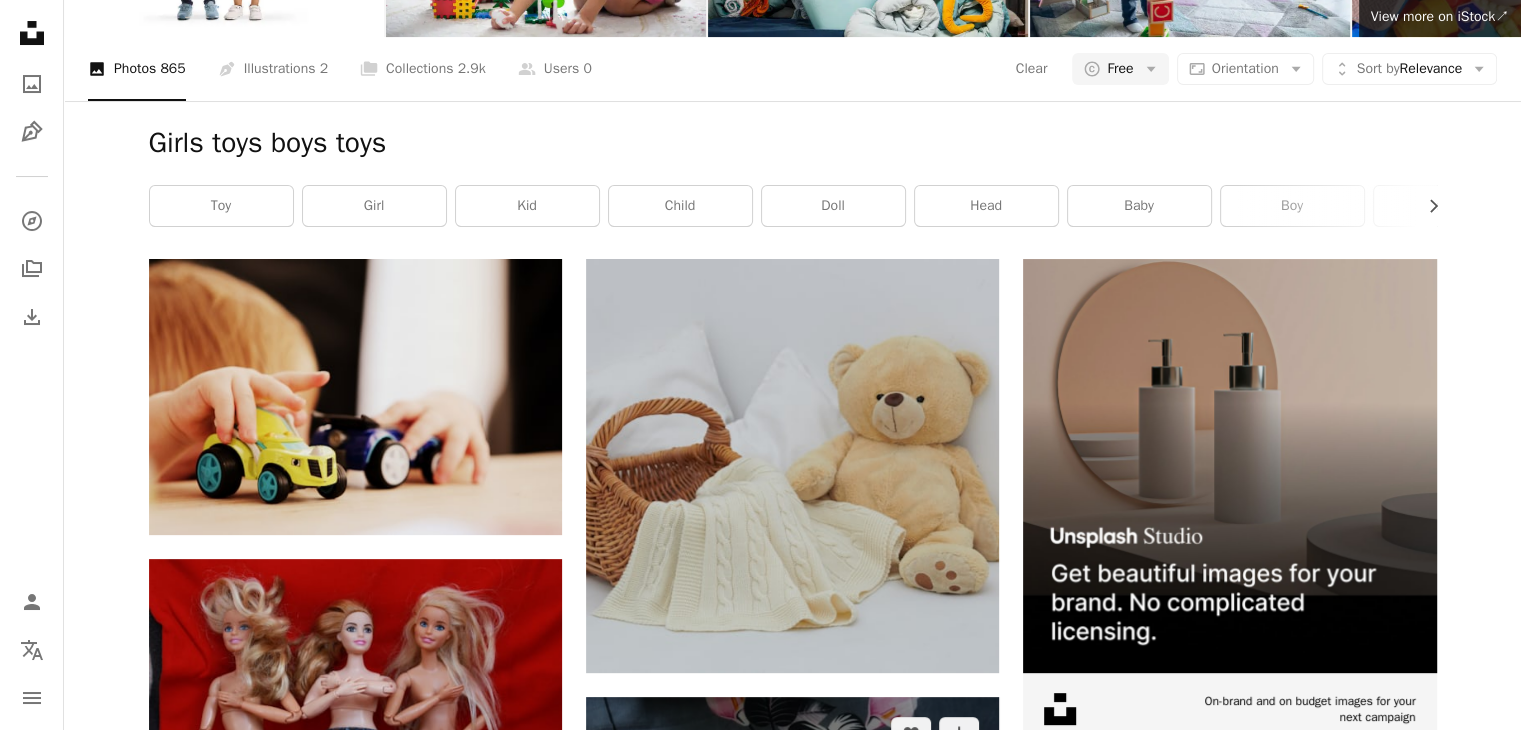 scroll, scrollTop: 0, scrollLeft: 0, axis: both 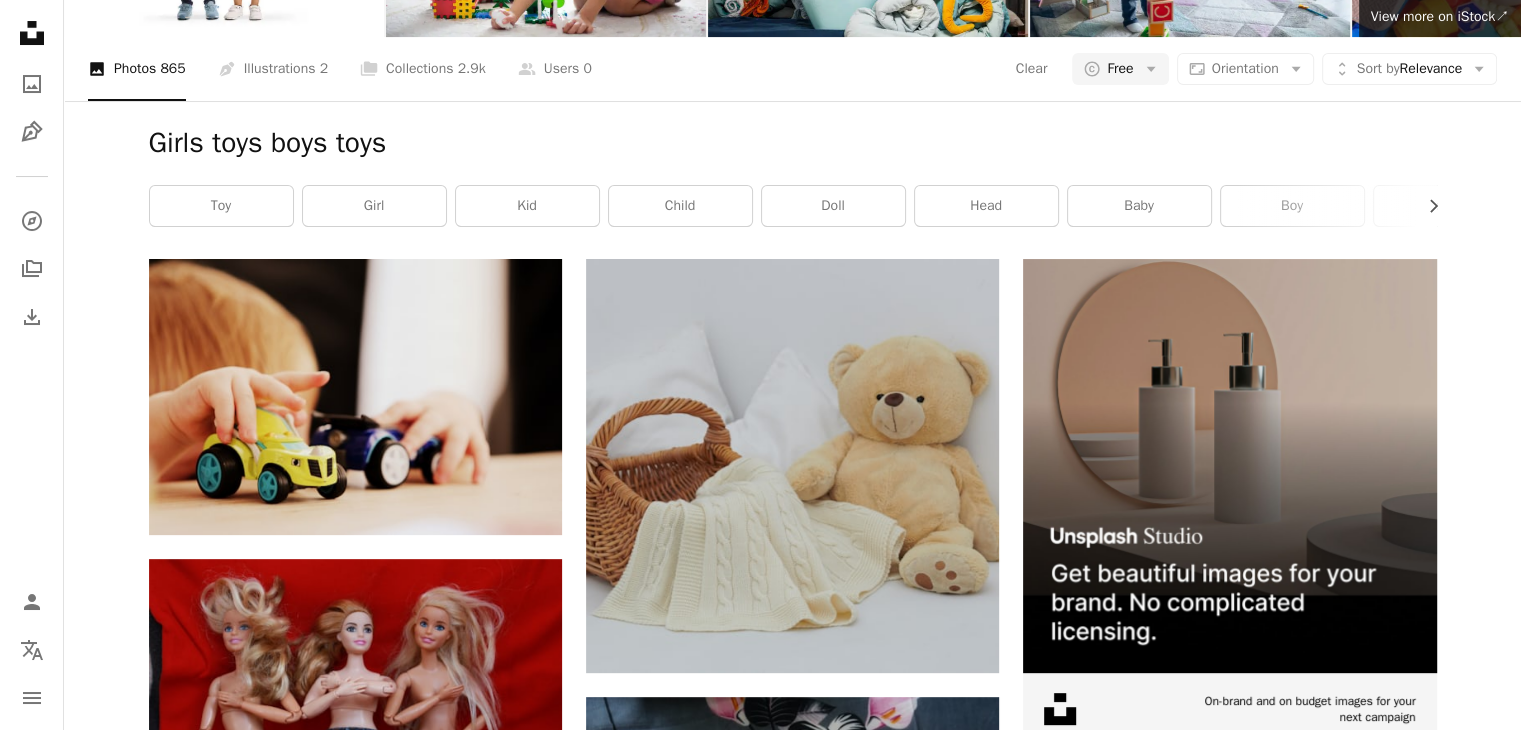 drag, startPoint x: 306, startPoint y: 30, endPoint x: 0, endPoint y: -69, distance: 321.61624 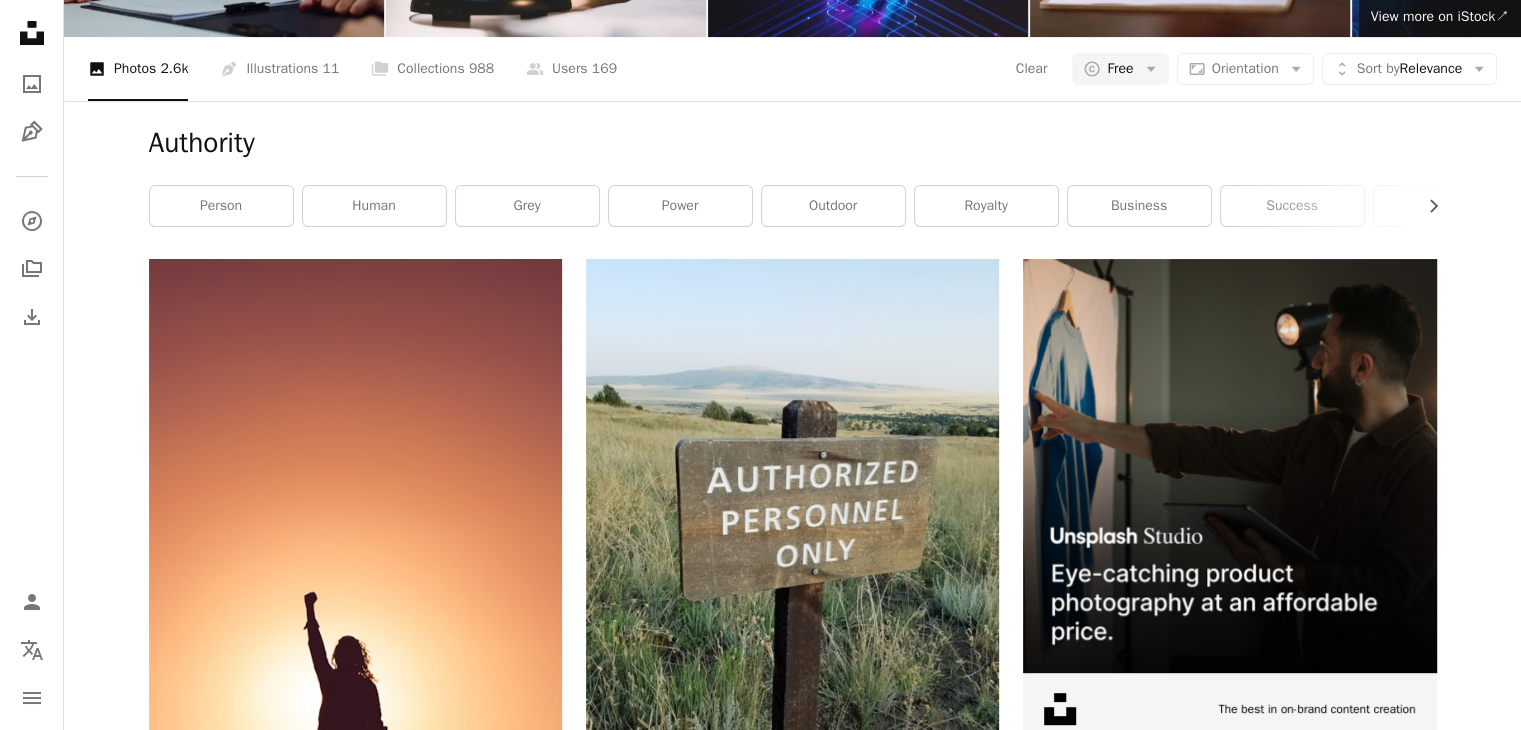 scroll, scrollTop: 0, scrollLeft: 0, axis: both 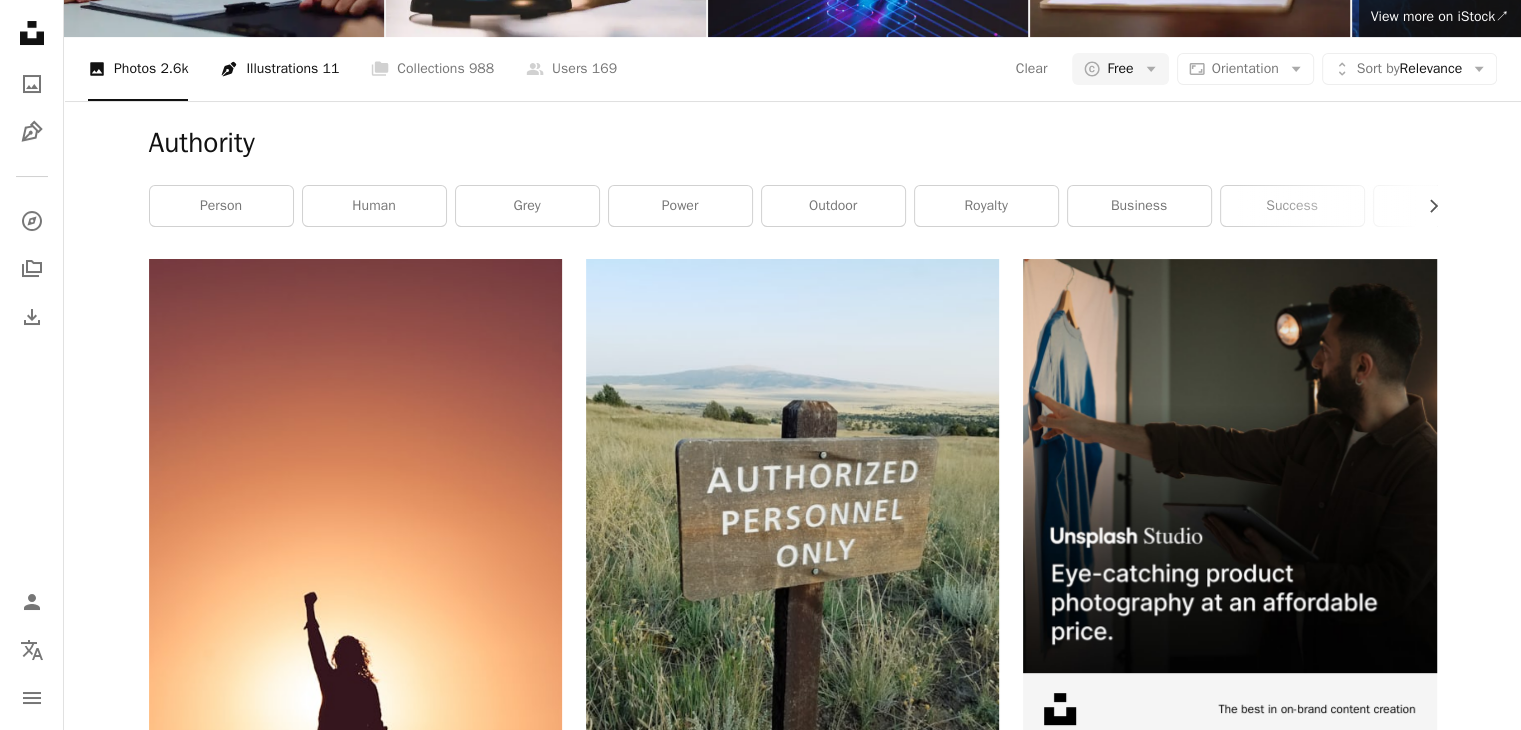 click on "Pen Tool Illustrations   11" at bounding box center [279, 69] 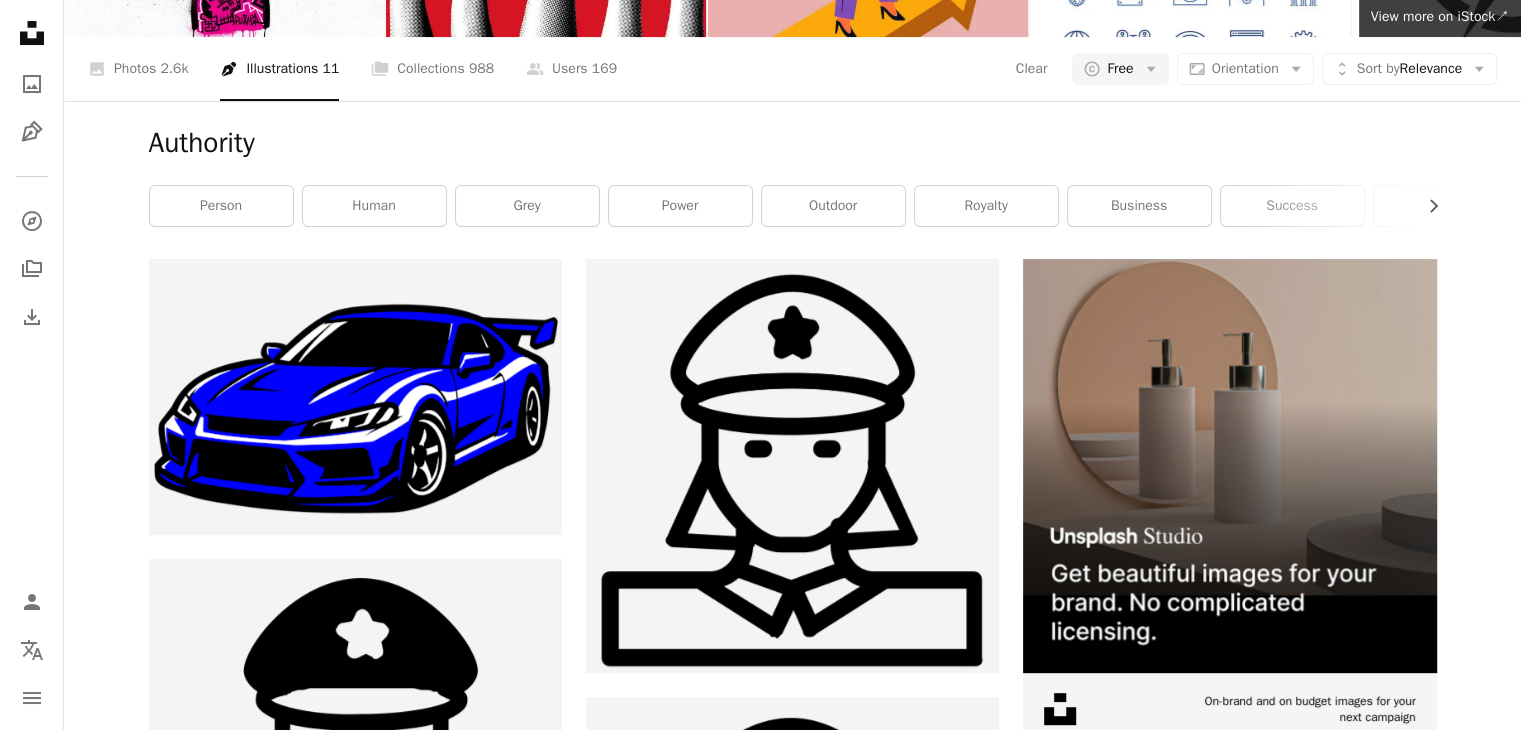 scroll, scrollTop: 3468, scrollLeft: 0, axis: vertical 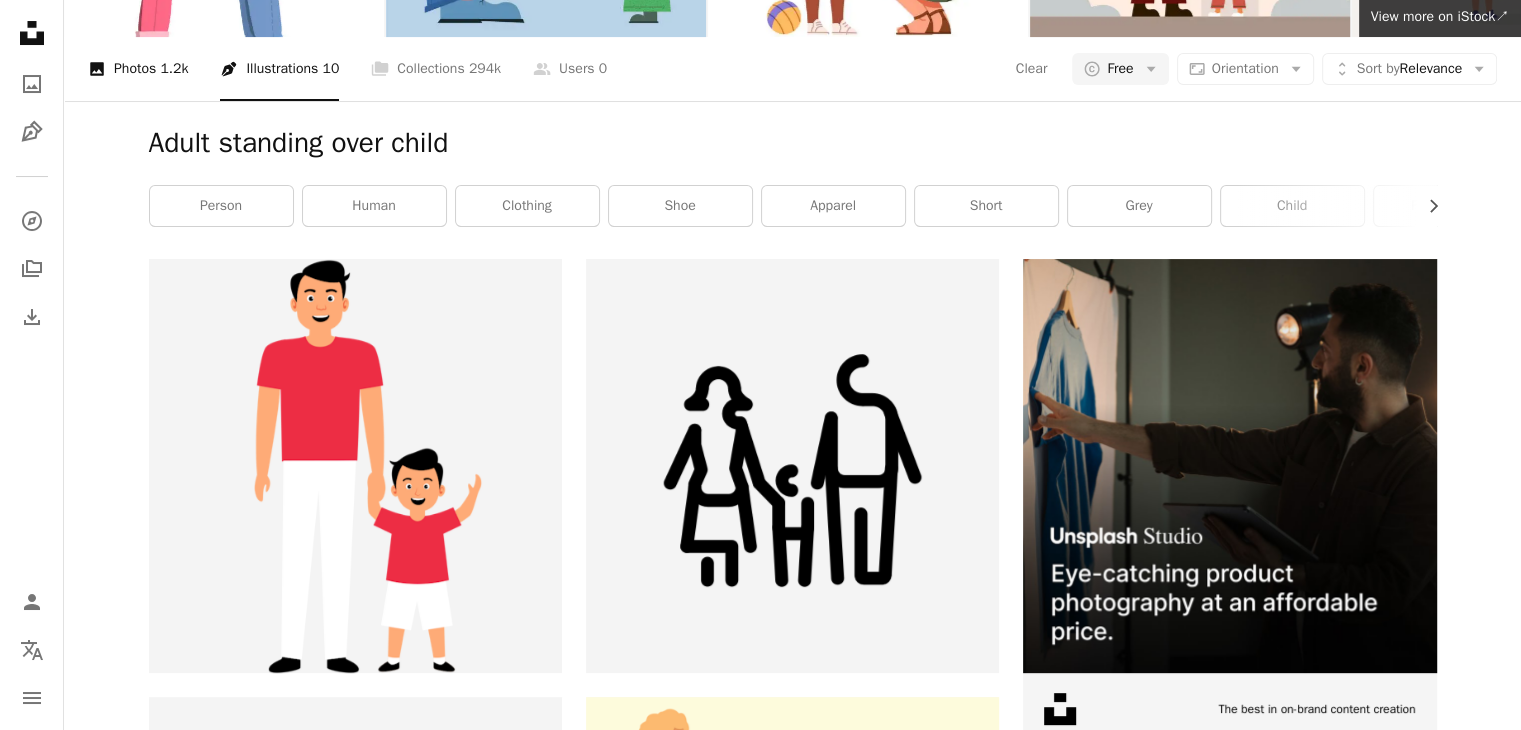 click on "A photo Photos   1.2k" at bounding box center (138, 69) 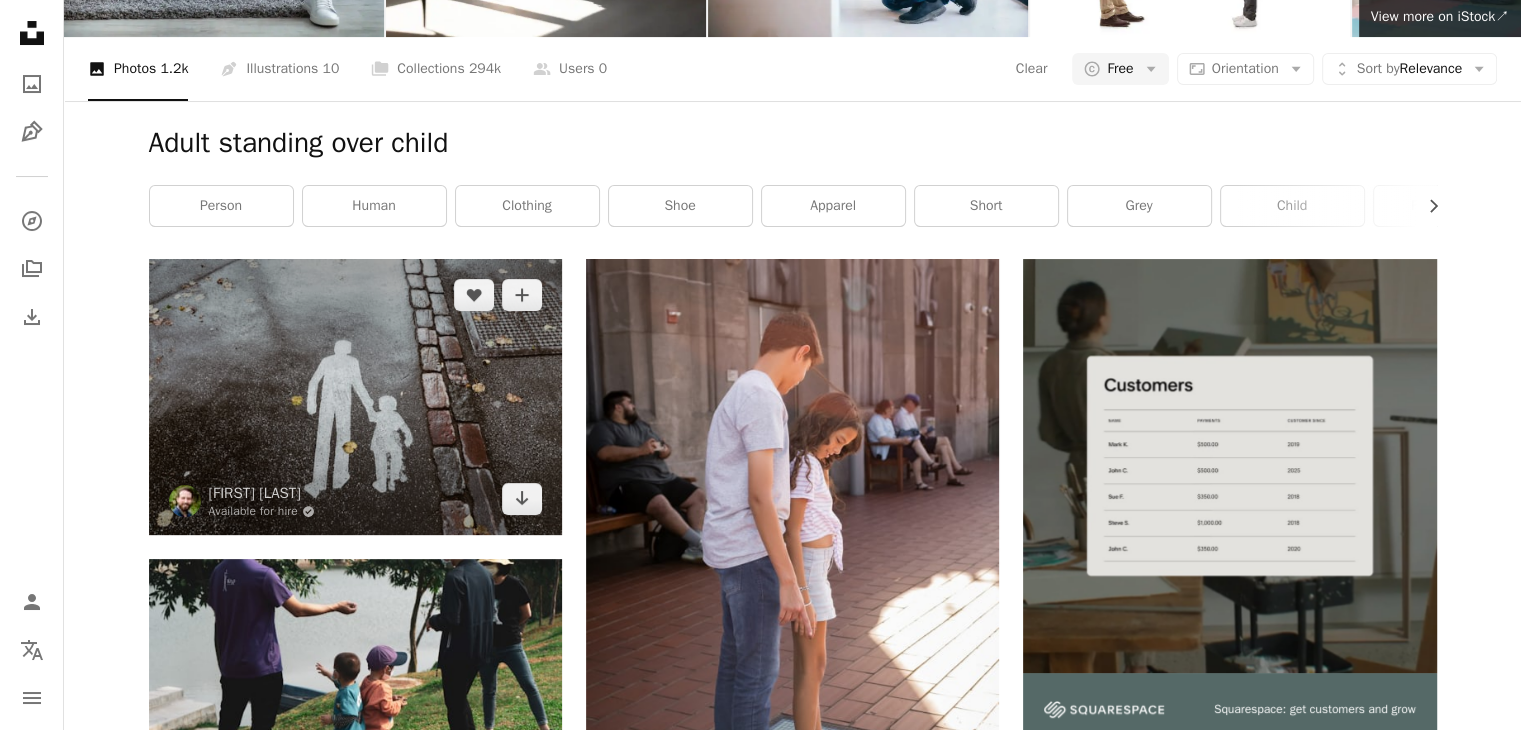 scroll, scrollTop: 4355, scrollLeft: 0, axis: vertical 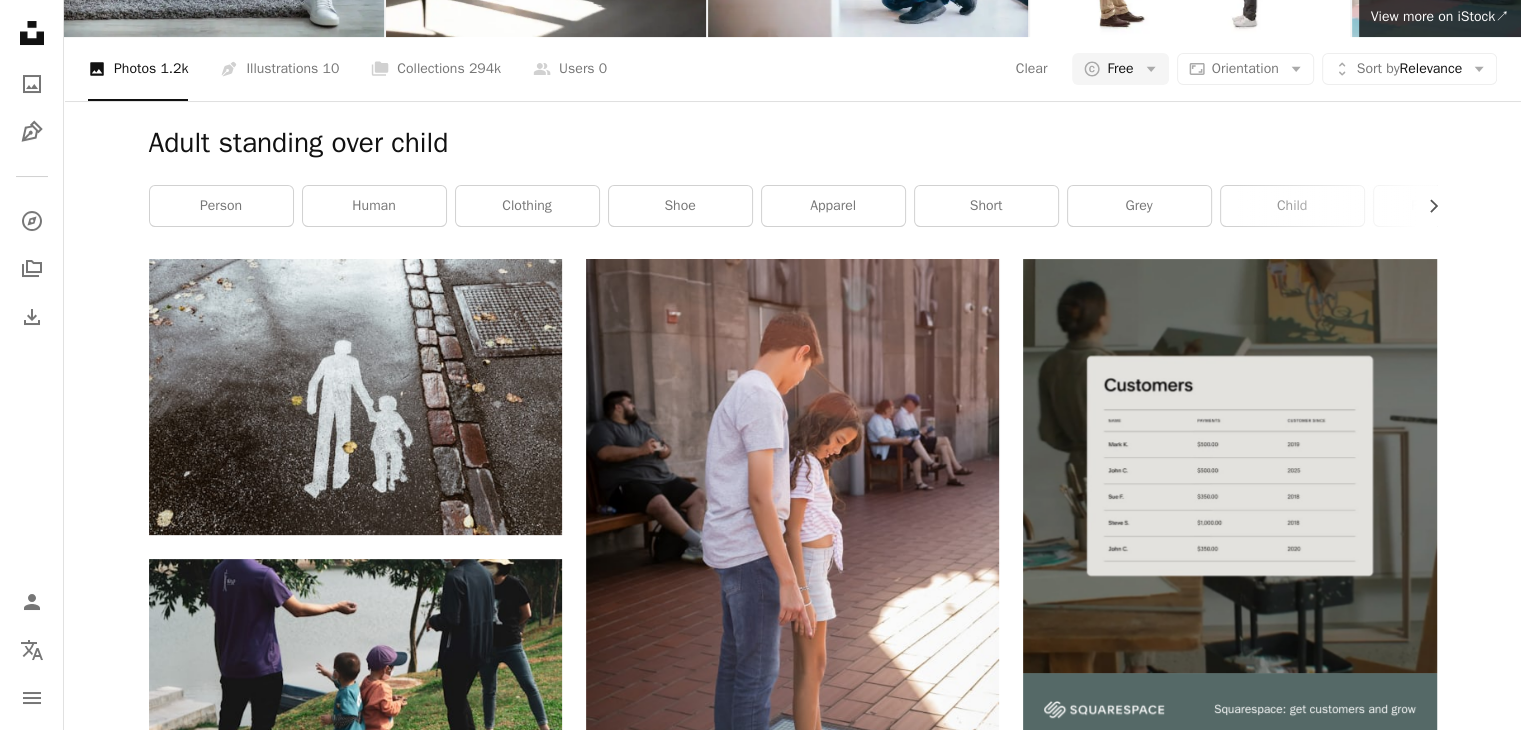click on "Load more" at bounding box center (793, 4719) 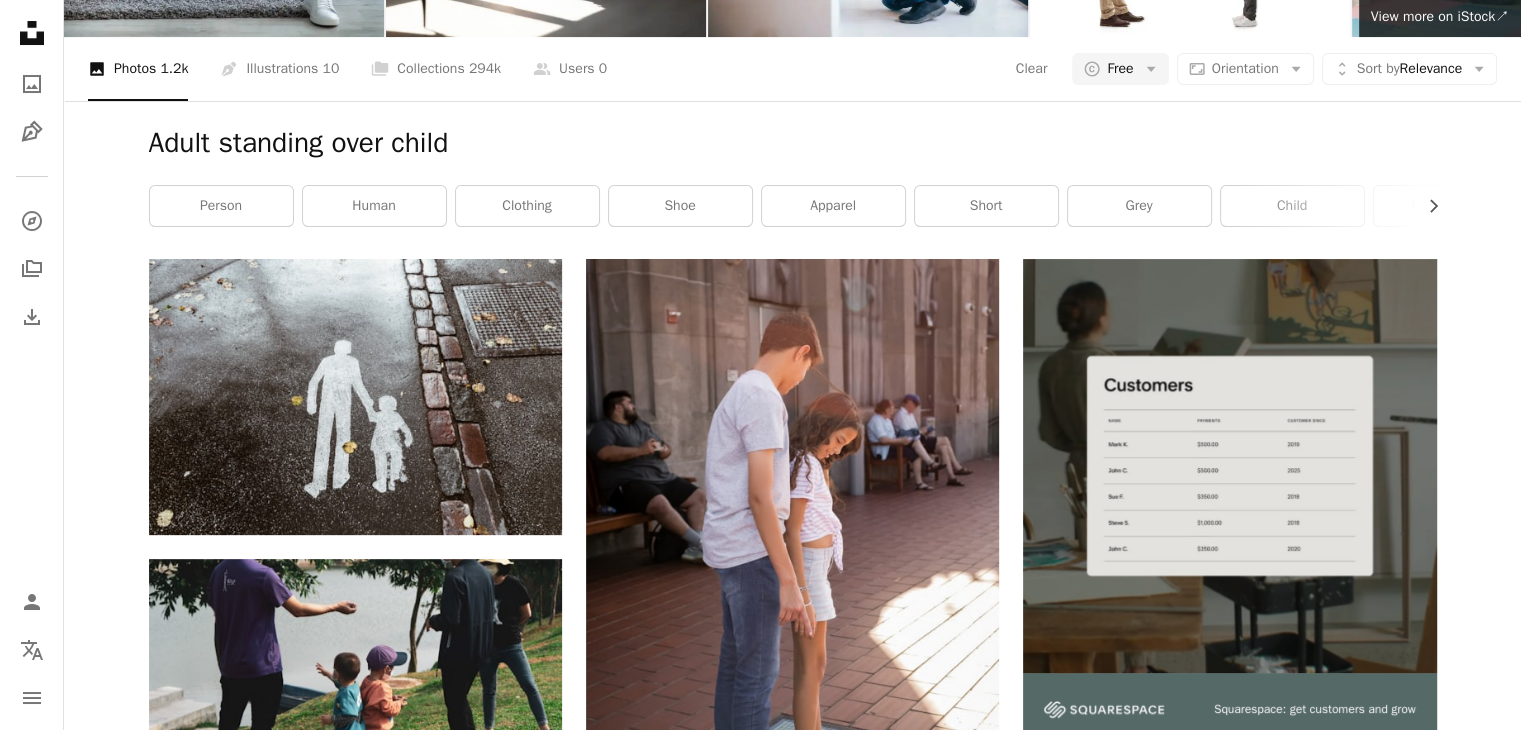 scroll, scrollTop: 0, scrollLeft: 0, axis: both 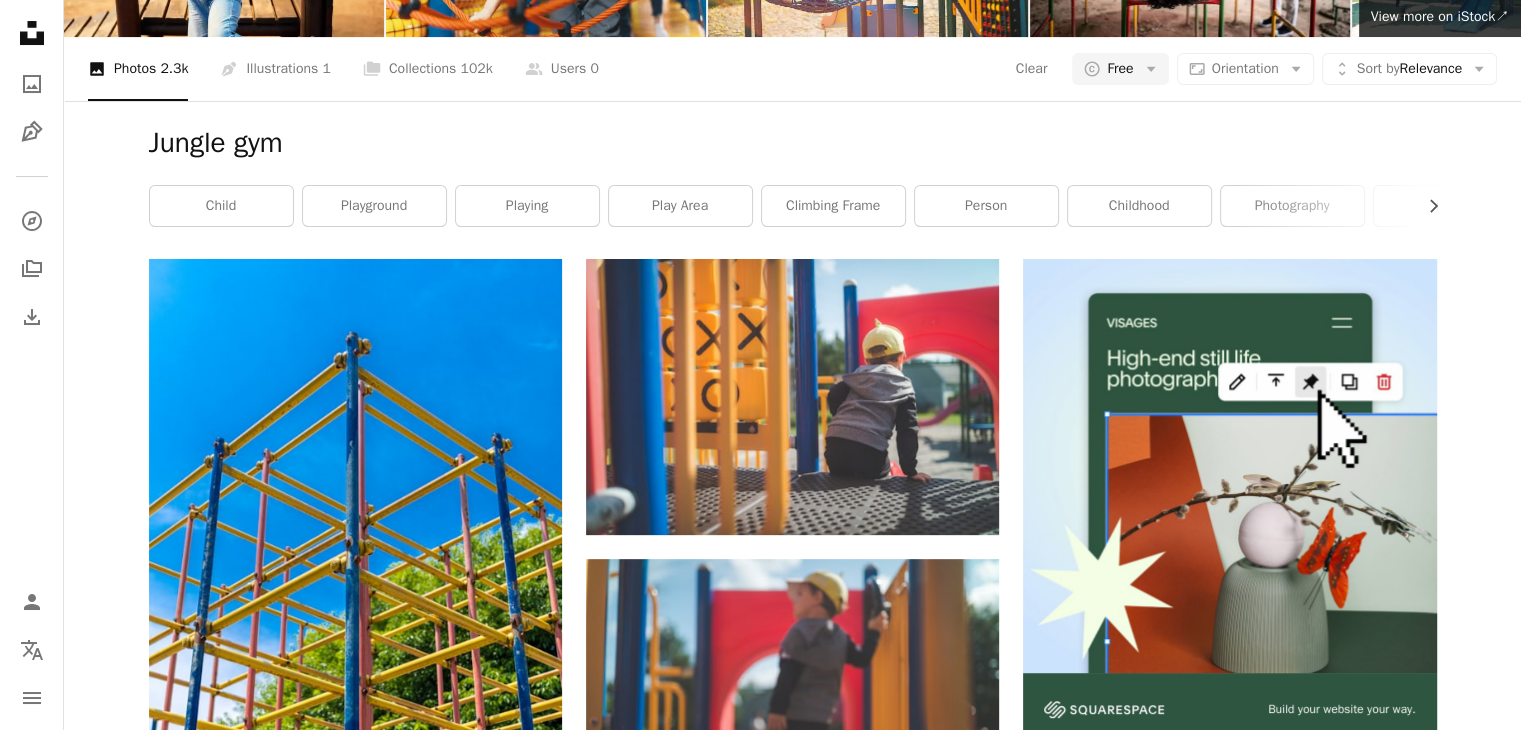 click on "Load more" at bounding box center [793, 3704] 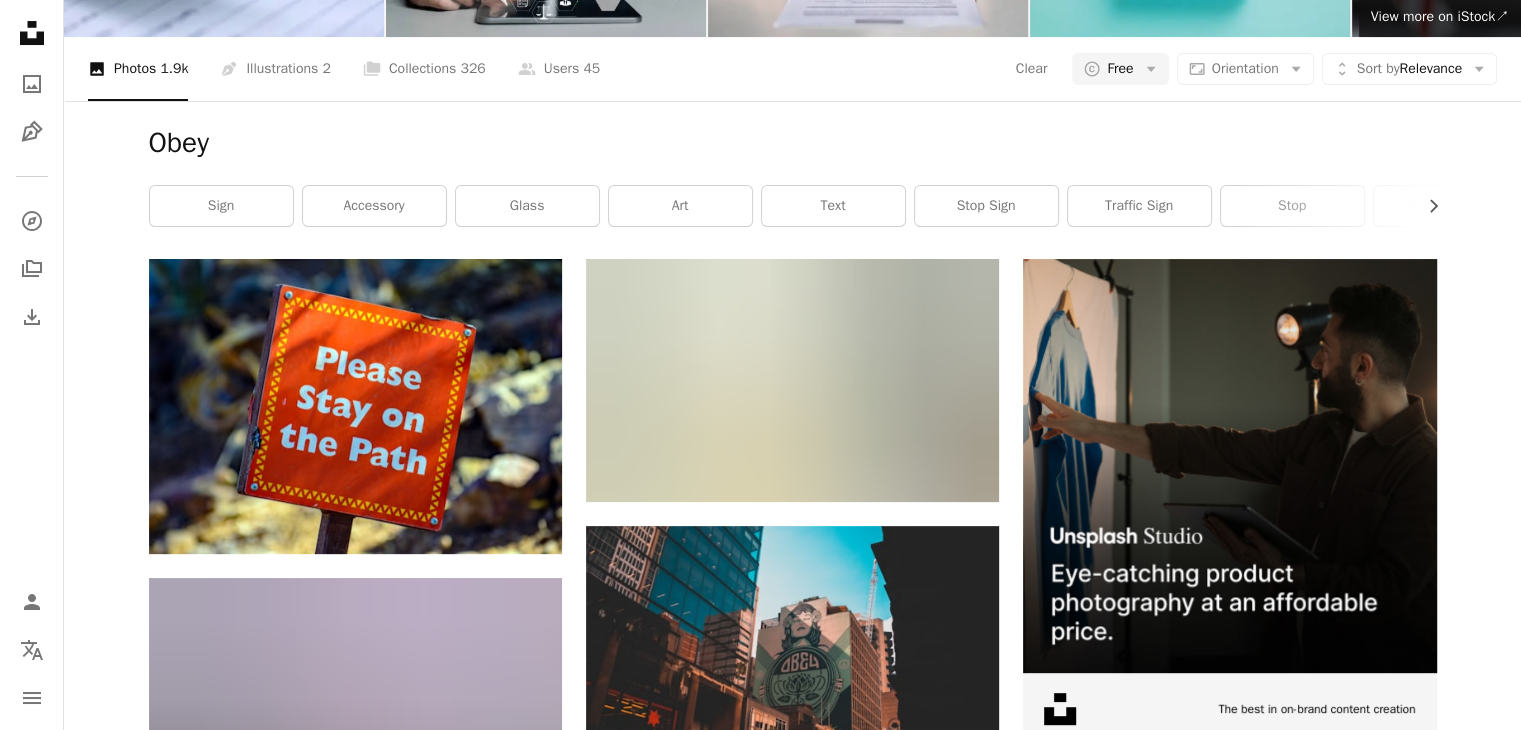 scroll, scrollTop: 0, scrollLeft: 0, axis: both 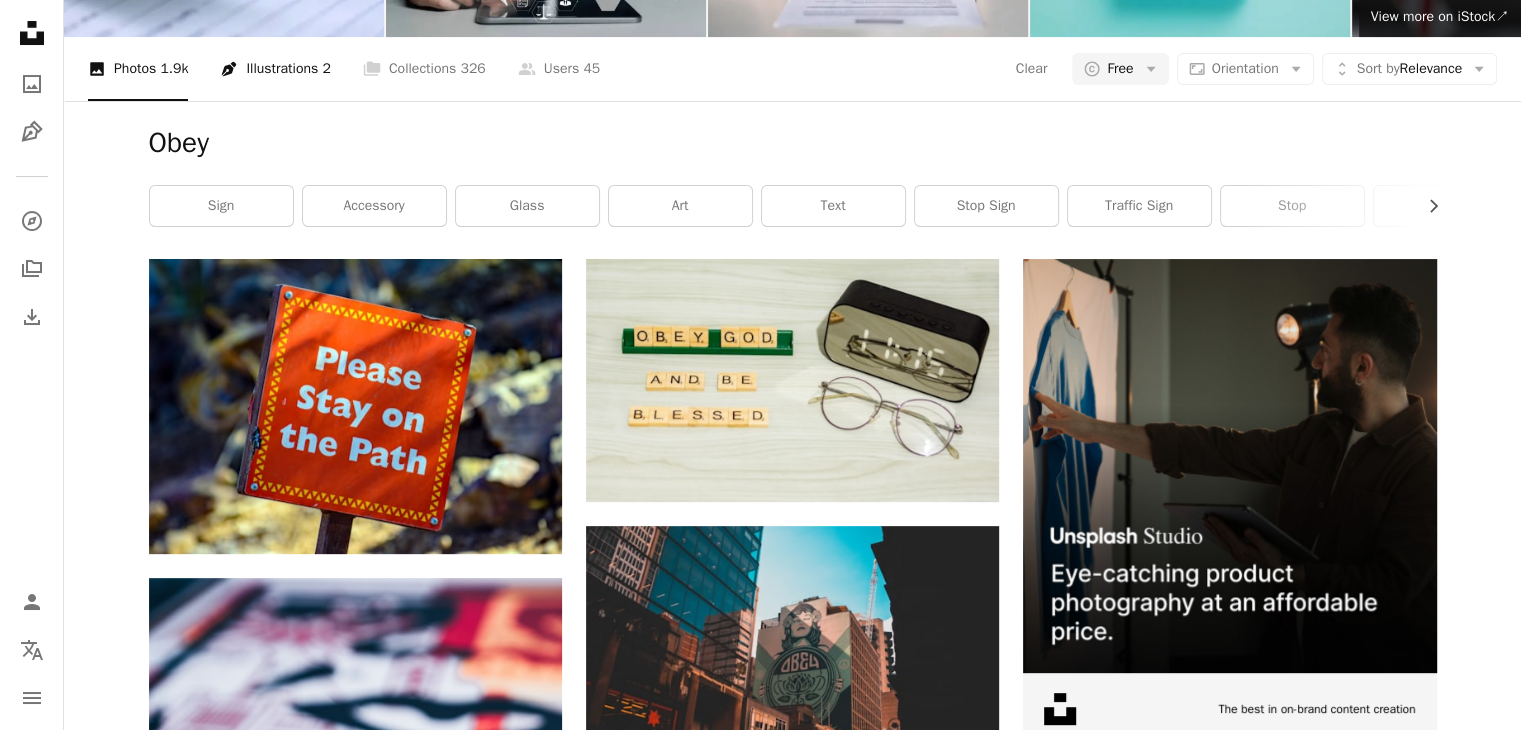 click on "Pen Tool Illustrations   2" at bounding box center [275, 69] 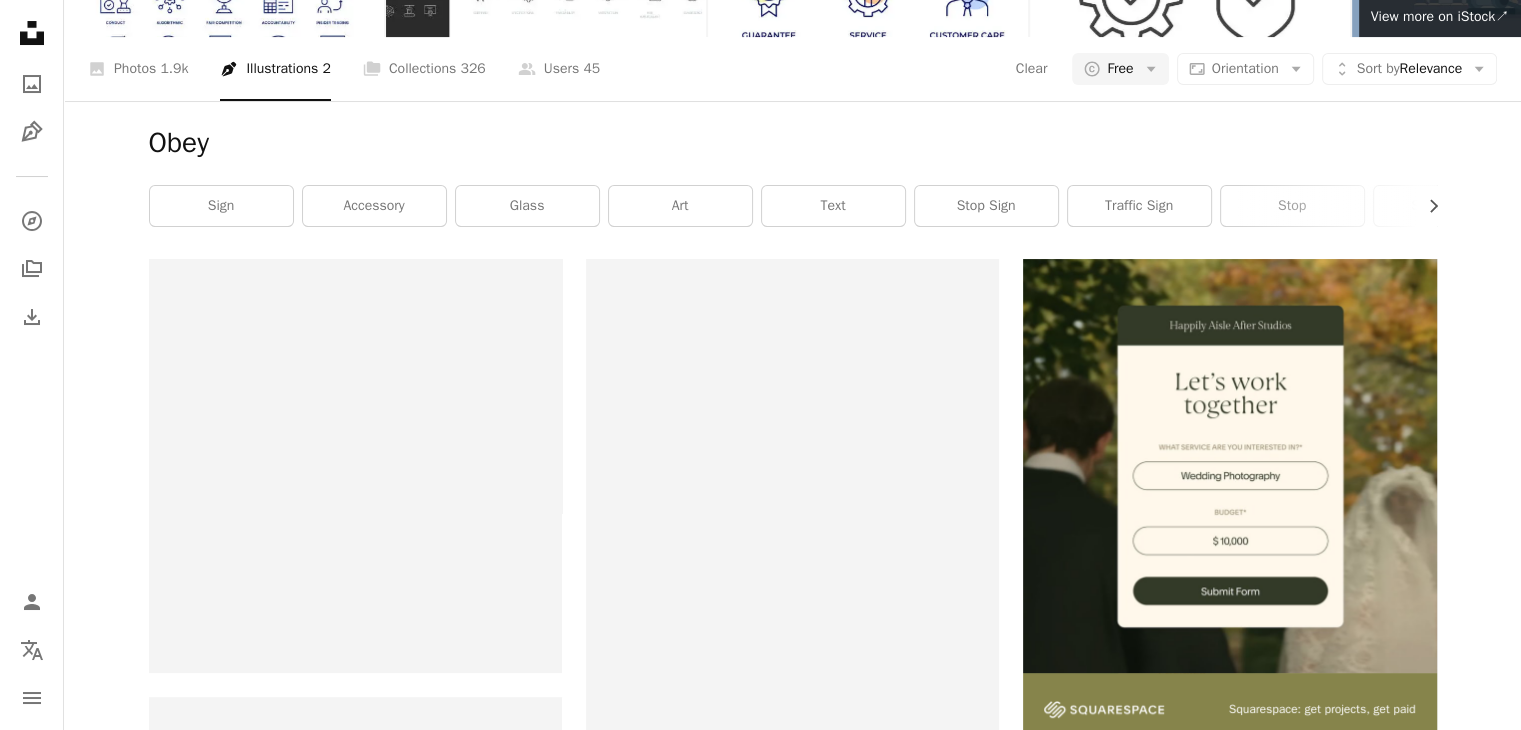 scroll, scrollTop: 0, scrollLeft: 0, axis: both 